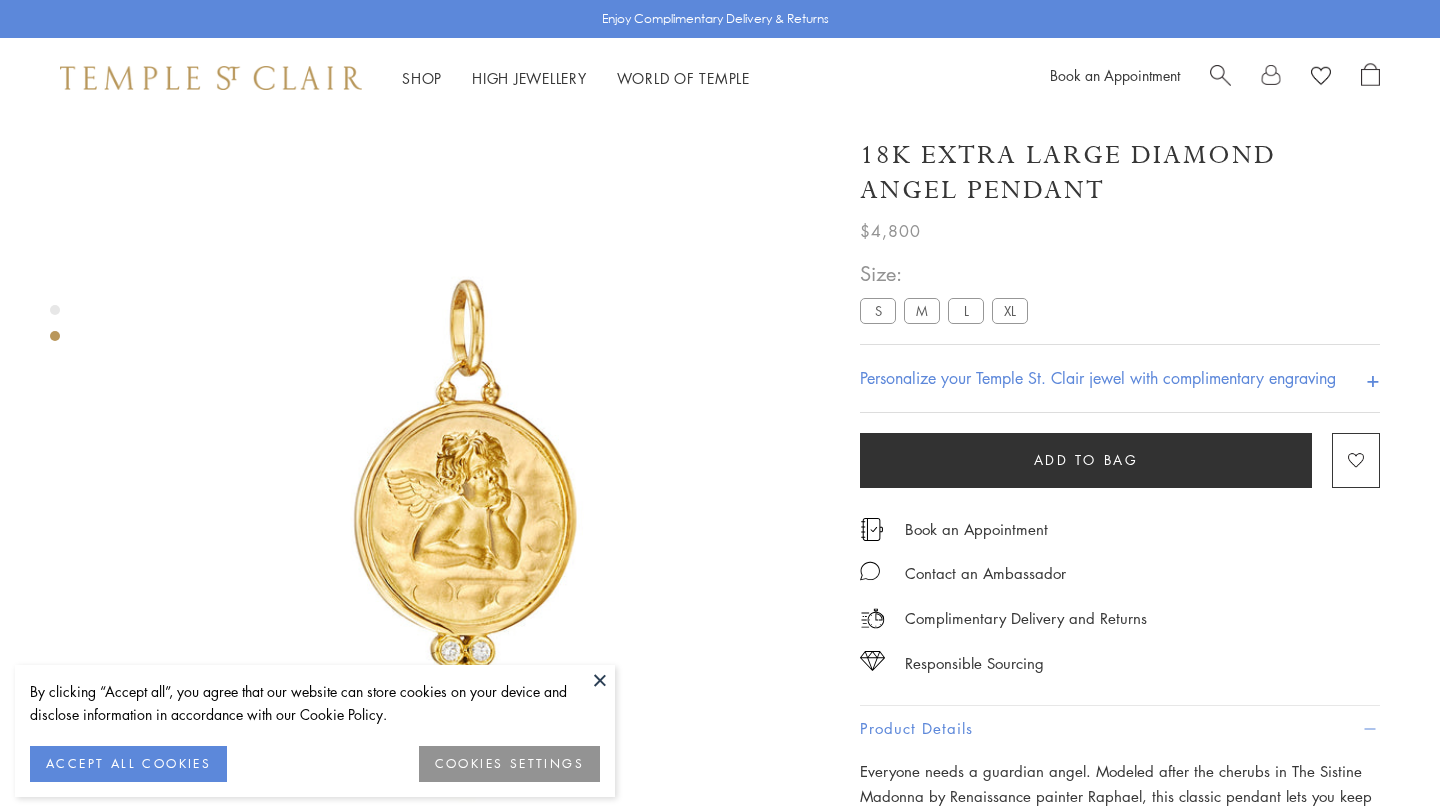 scroll, scrollTop: 623, scrollLeft: 0, axis: vertical 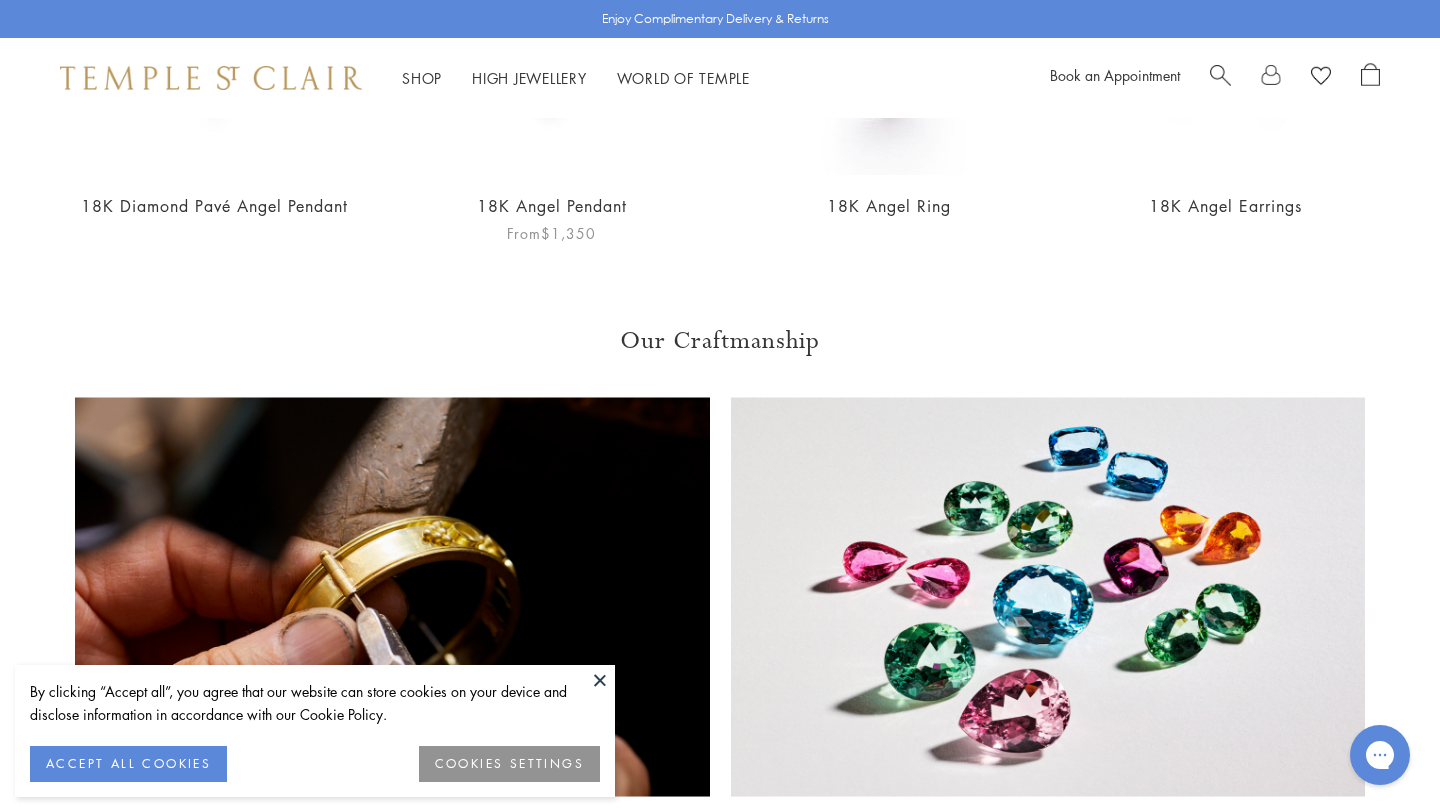 click at bounding box center [551, 26] 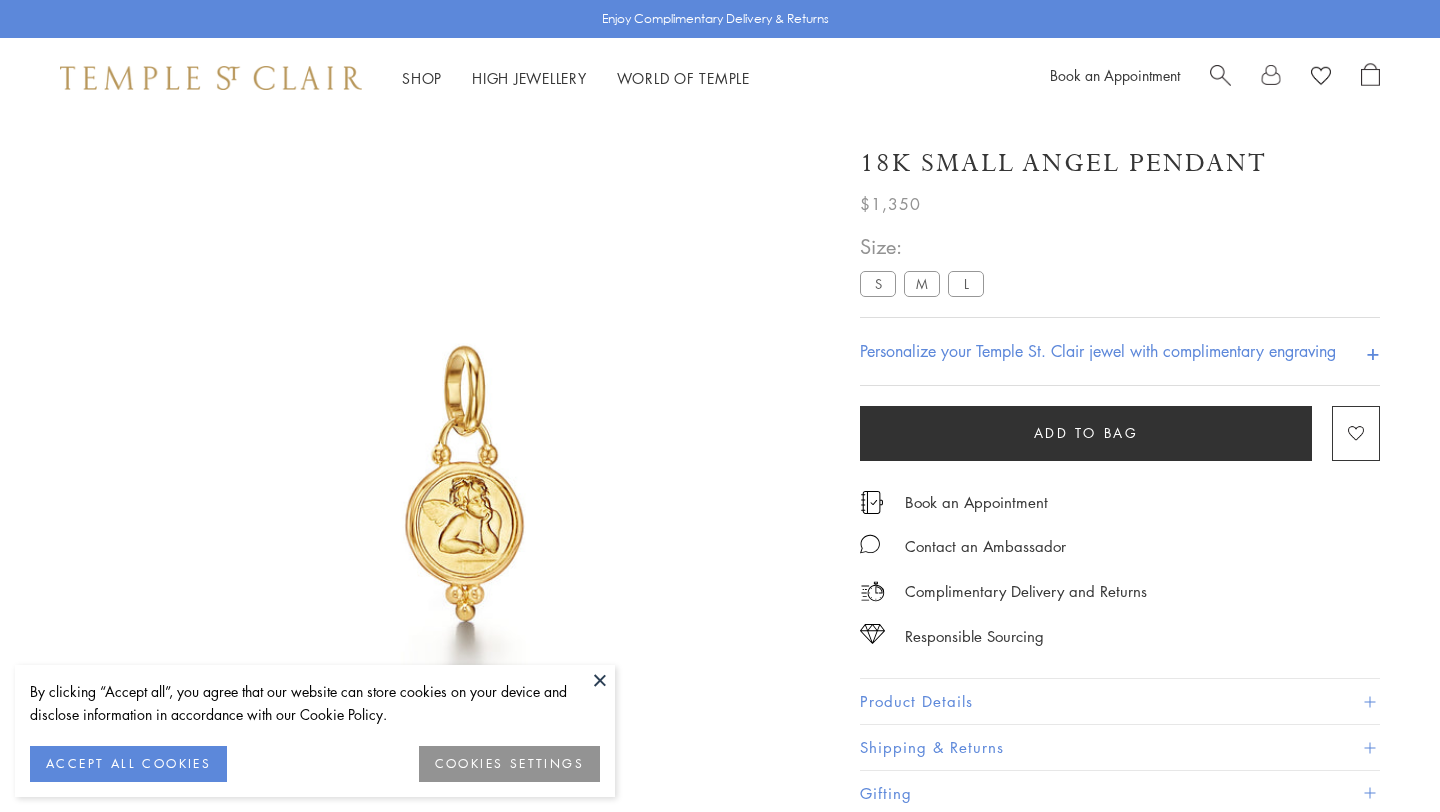 scroll, scrollTop: 0, scrollLeft: 0, axis: both 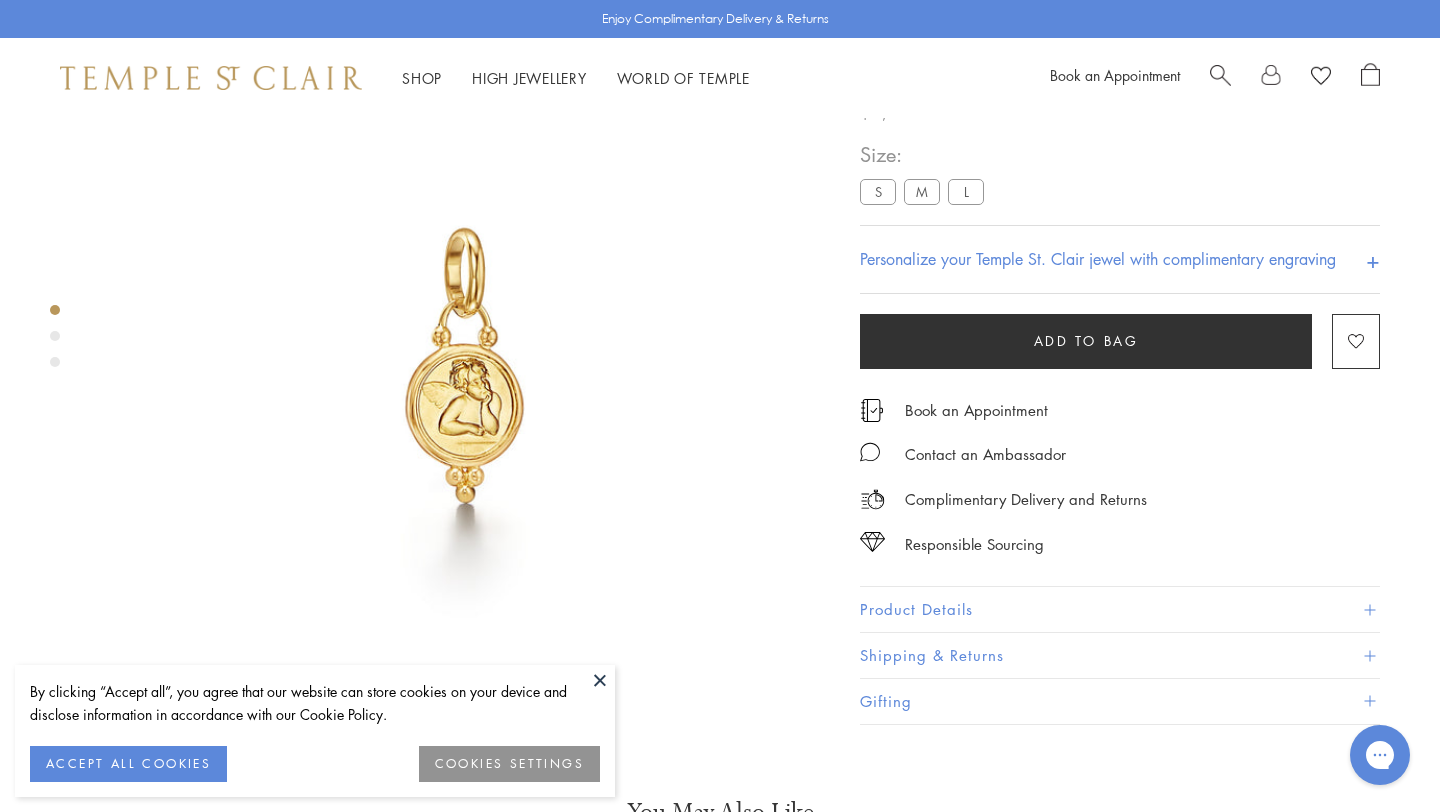 click on "Product Details" at bounding box center [1120, 610] 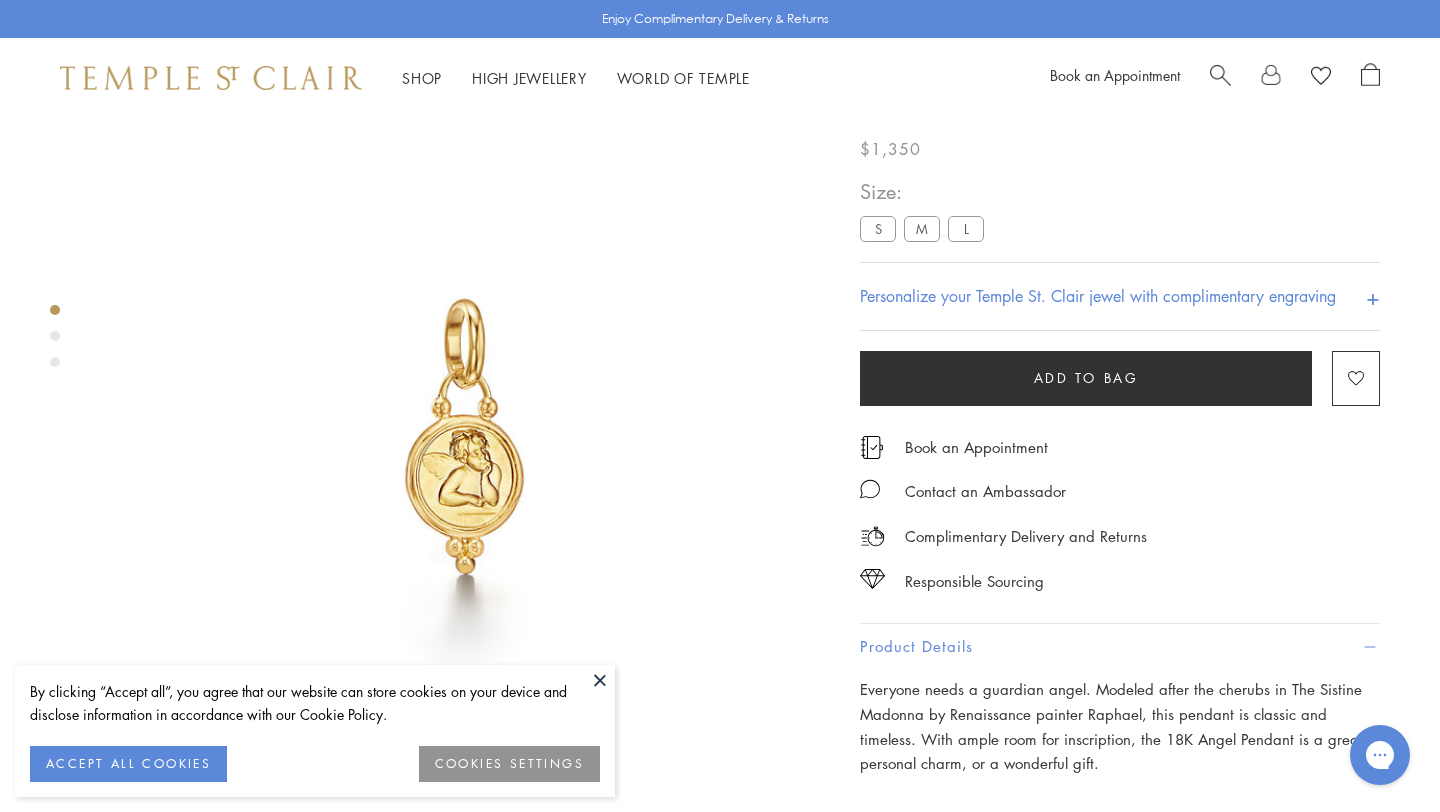 scroll, scrollTop: 0, scrollLeft: 0, axis: both 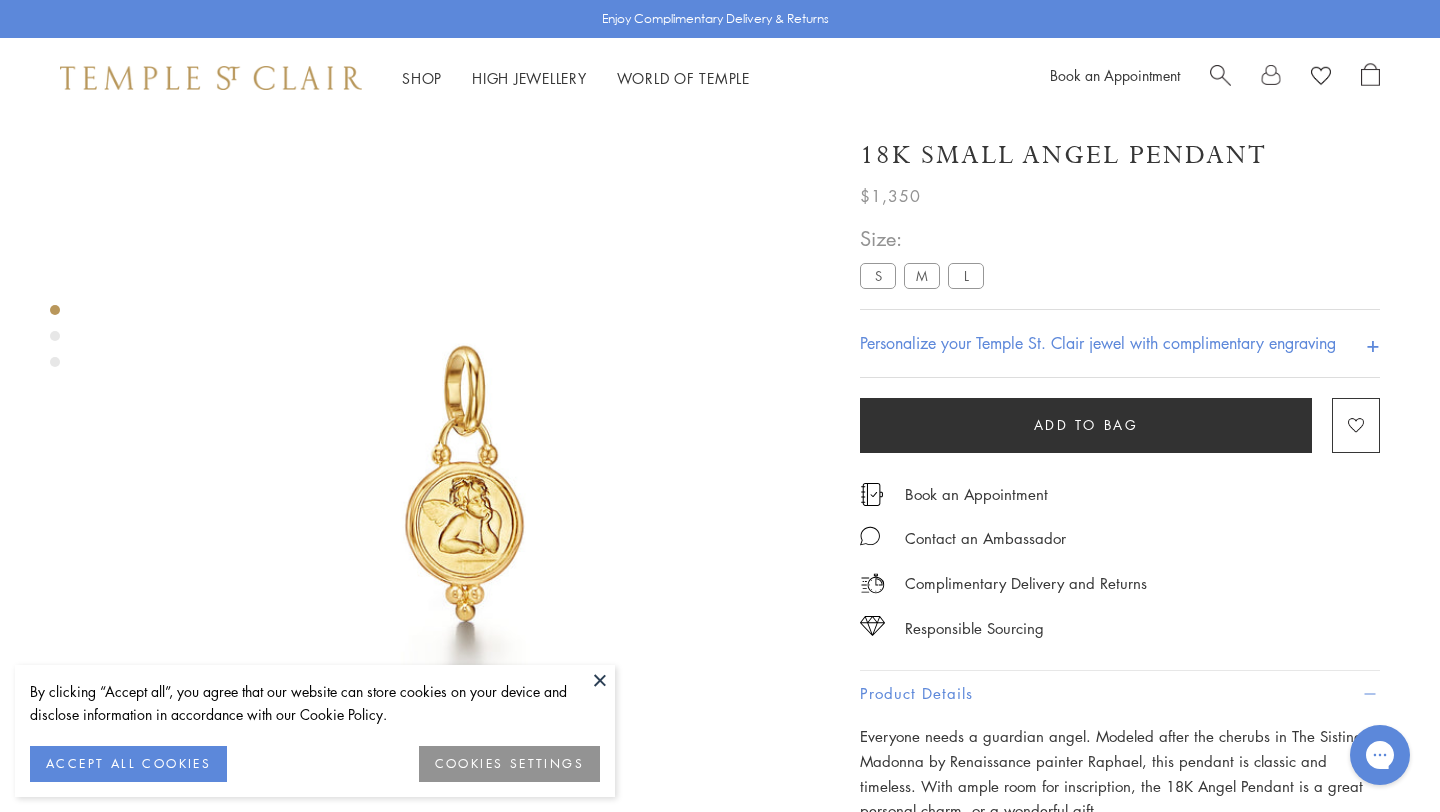 click on "M" at bounding box center [922, 275] 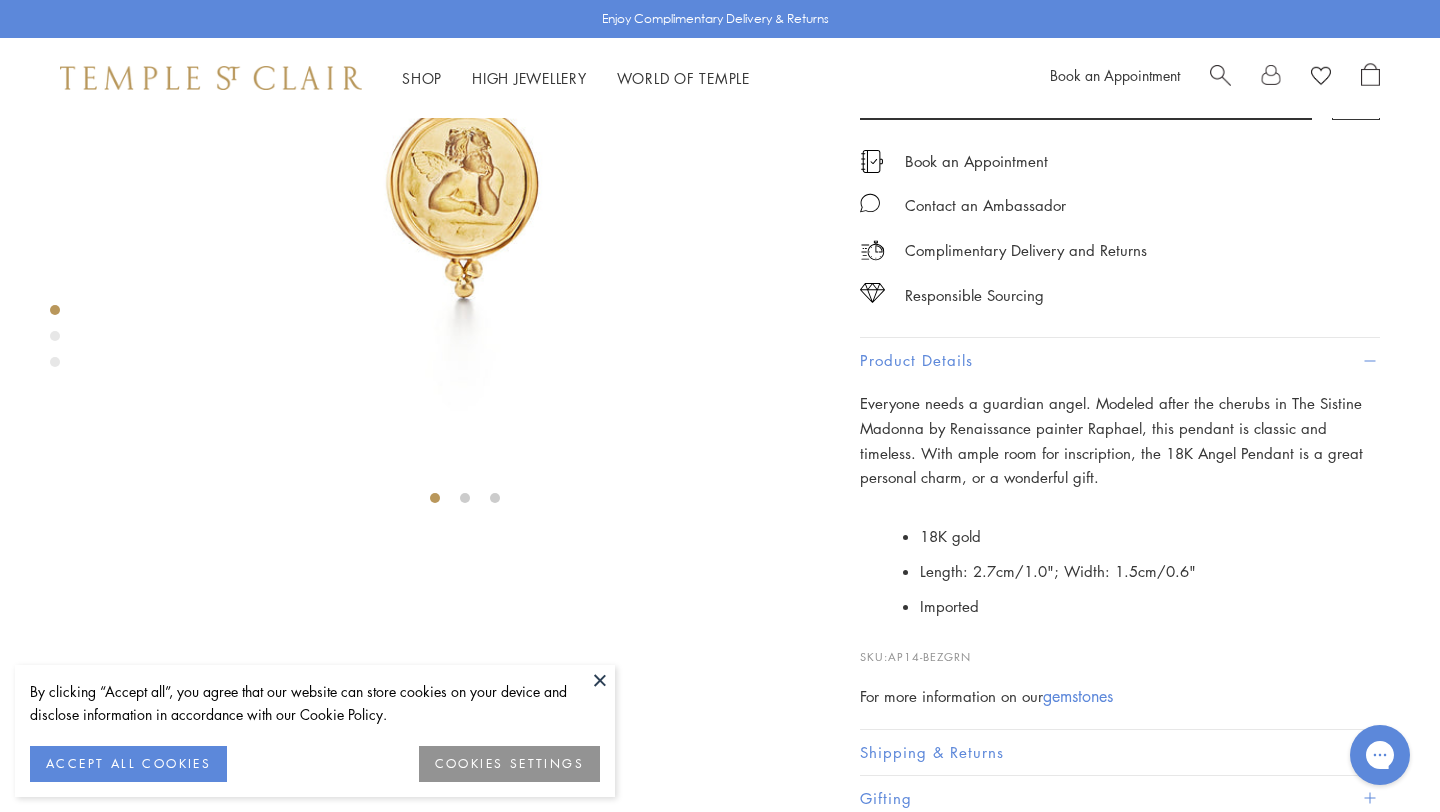 scroll, scrollTop: 350, scrollLeft: 0, axis: vertical 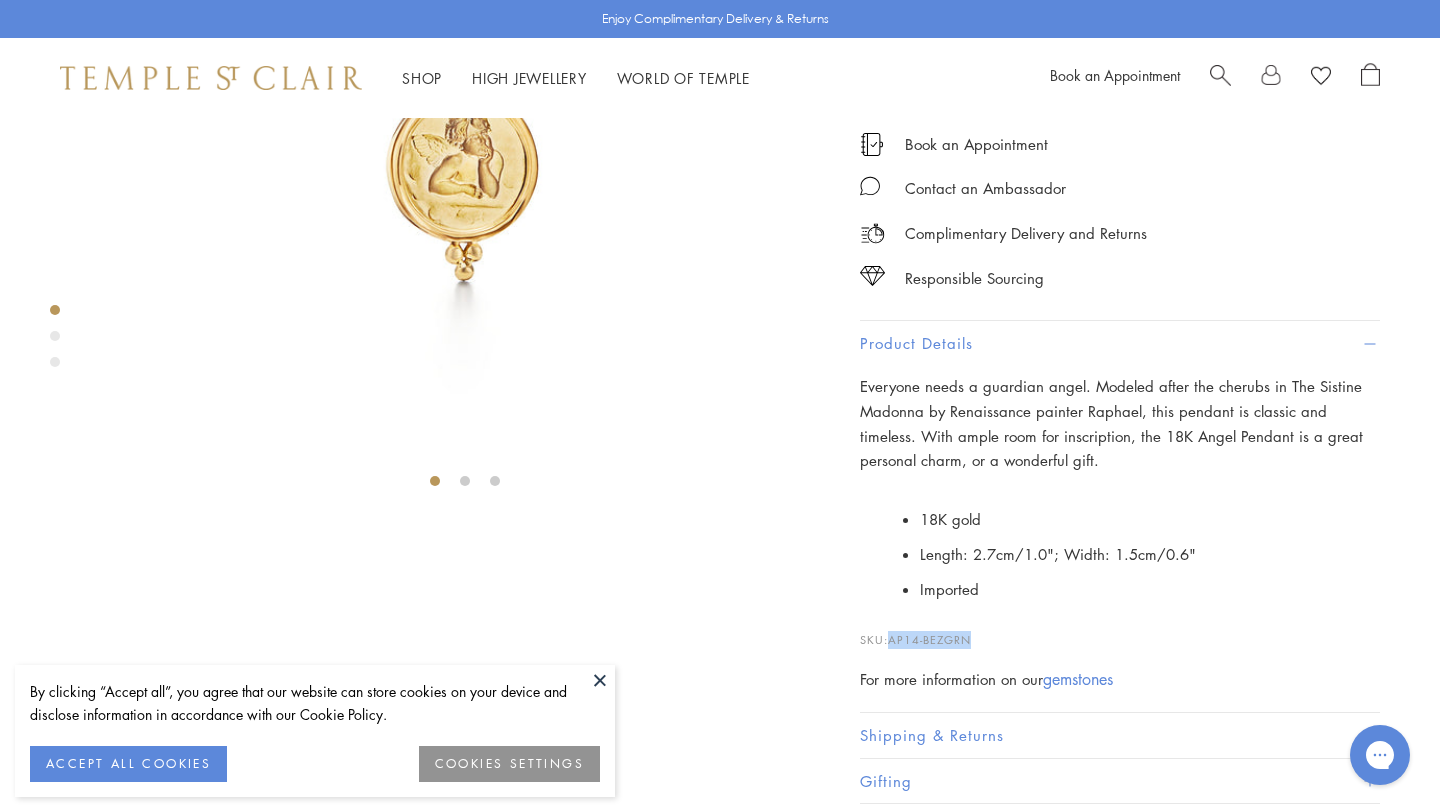 drag, startPoint x: 892, startPoint y: 647, endPoint x: 976, endPoint y: 646, distance: 84.00595 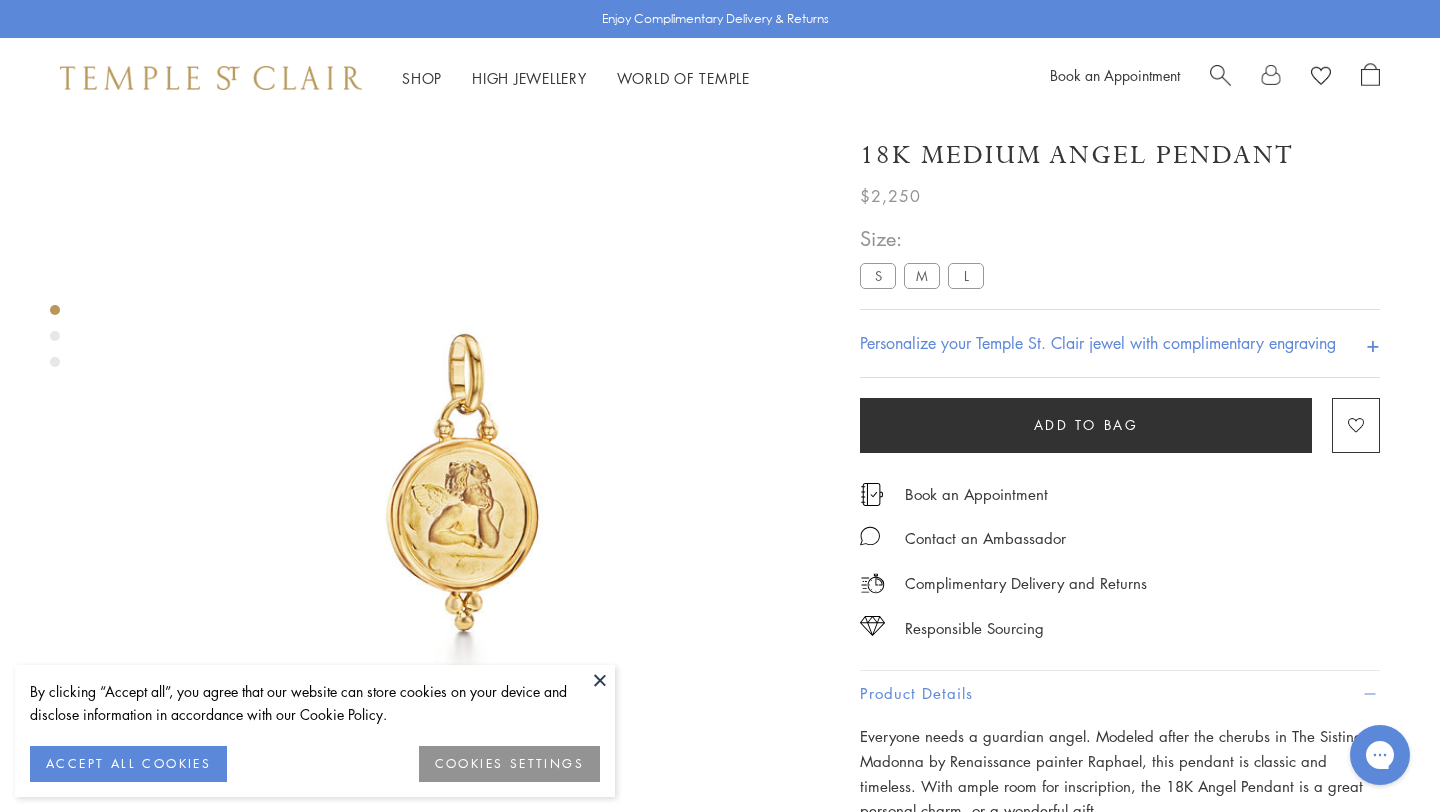 click on "S" at bounding box center [878, 275] 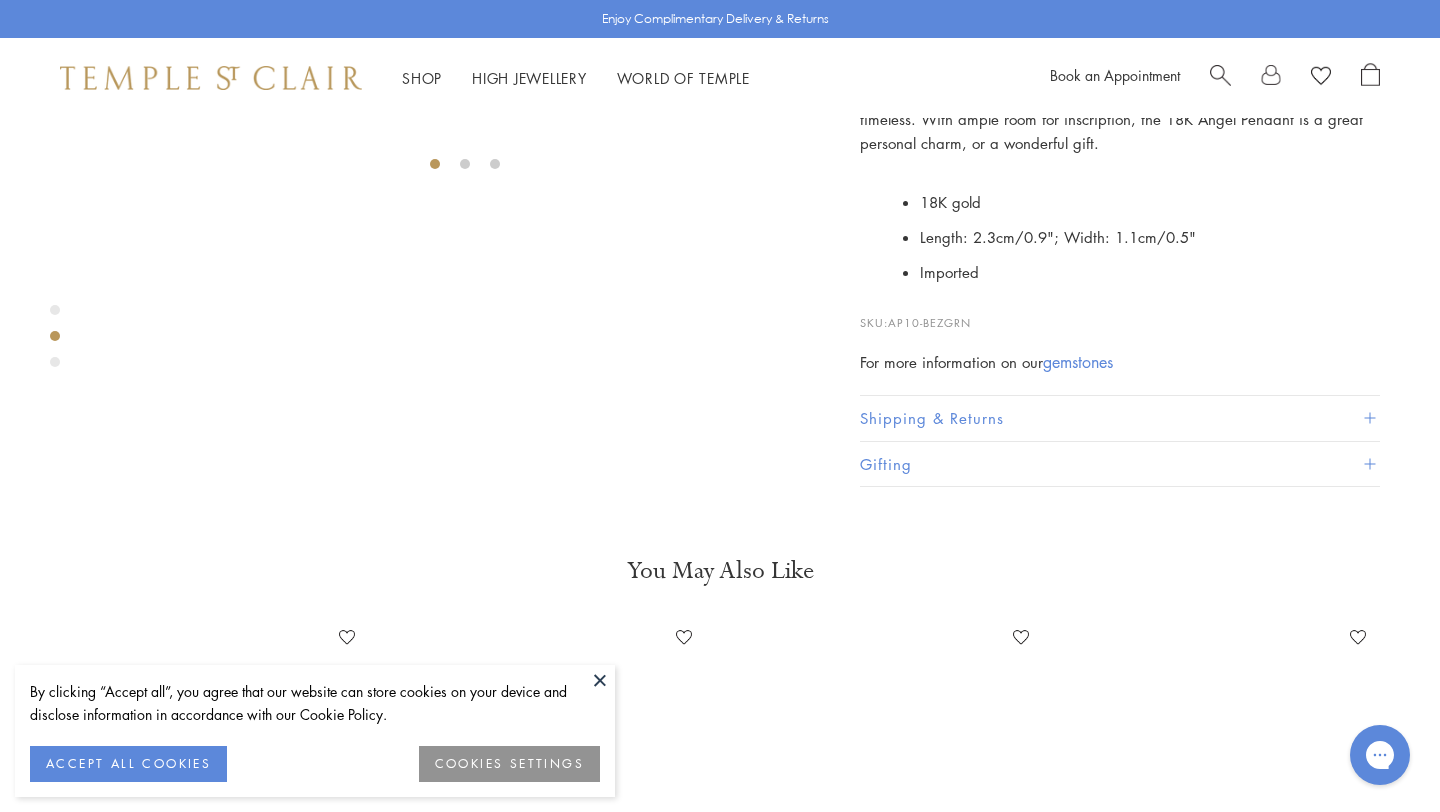 scroll, scrollTop: 672, scrollLeft: 0, axis: vertical 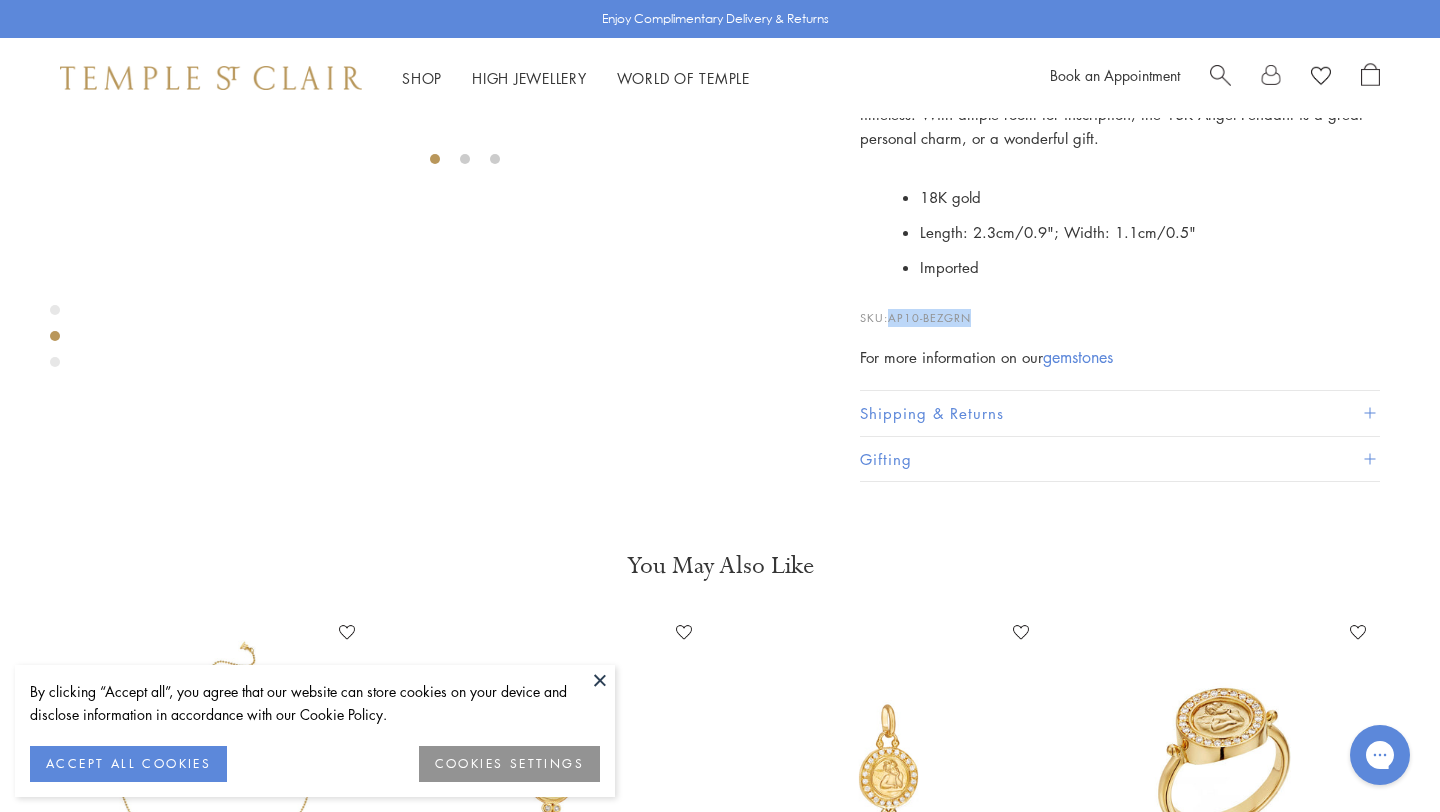 drag, startPoint x: 892, startPoint y: 646, endPoint x: 984, endPoint y: 644, distance: 92.021736 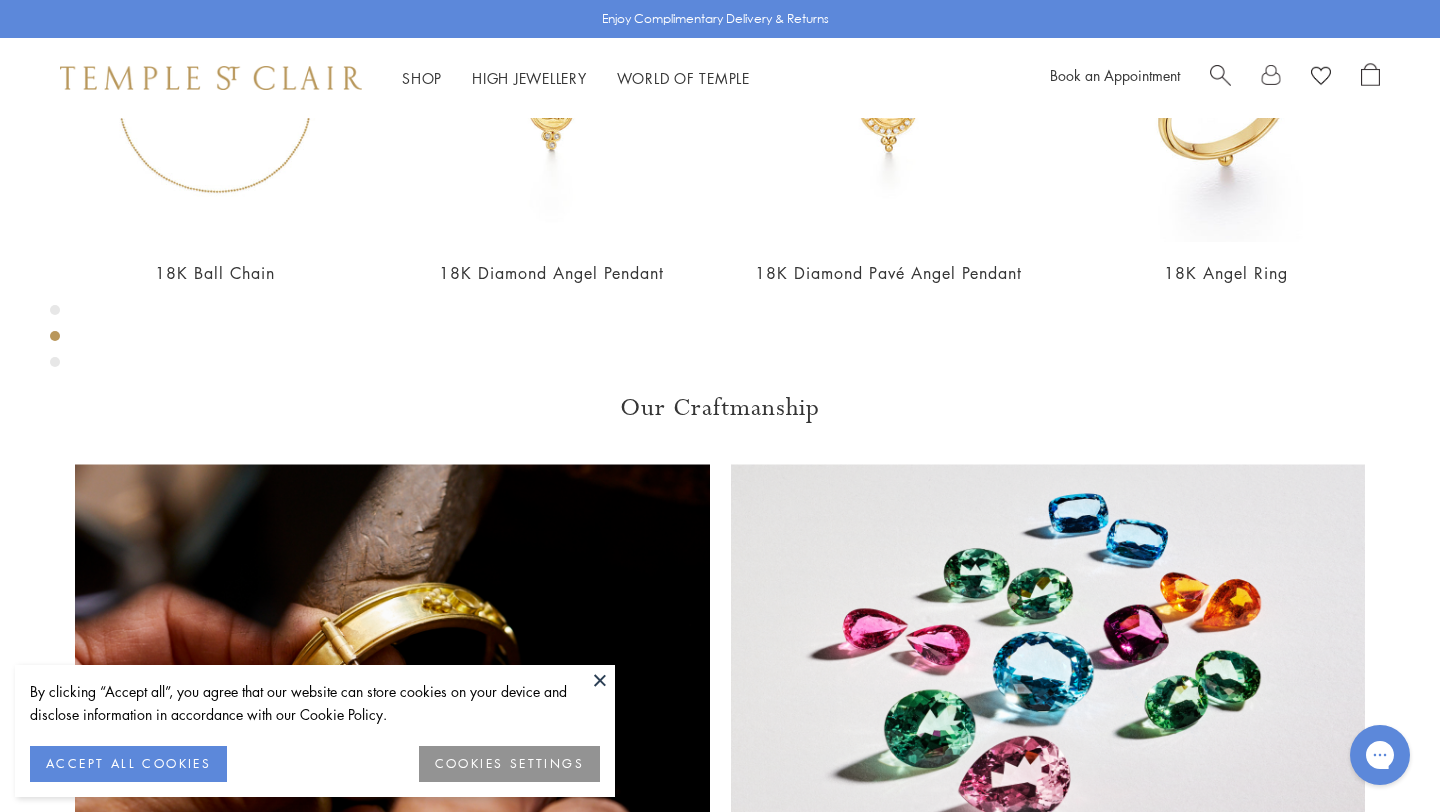 scroll, scrollTop: 960, scrollLeft: 0, axis: vertical 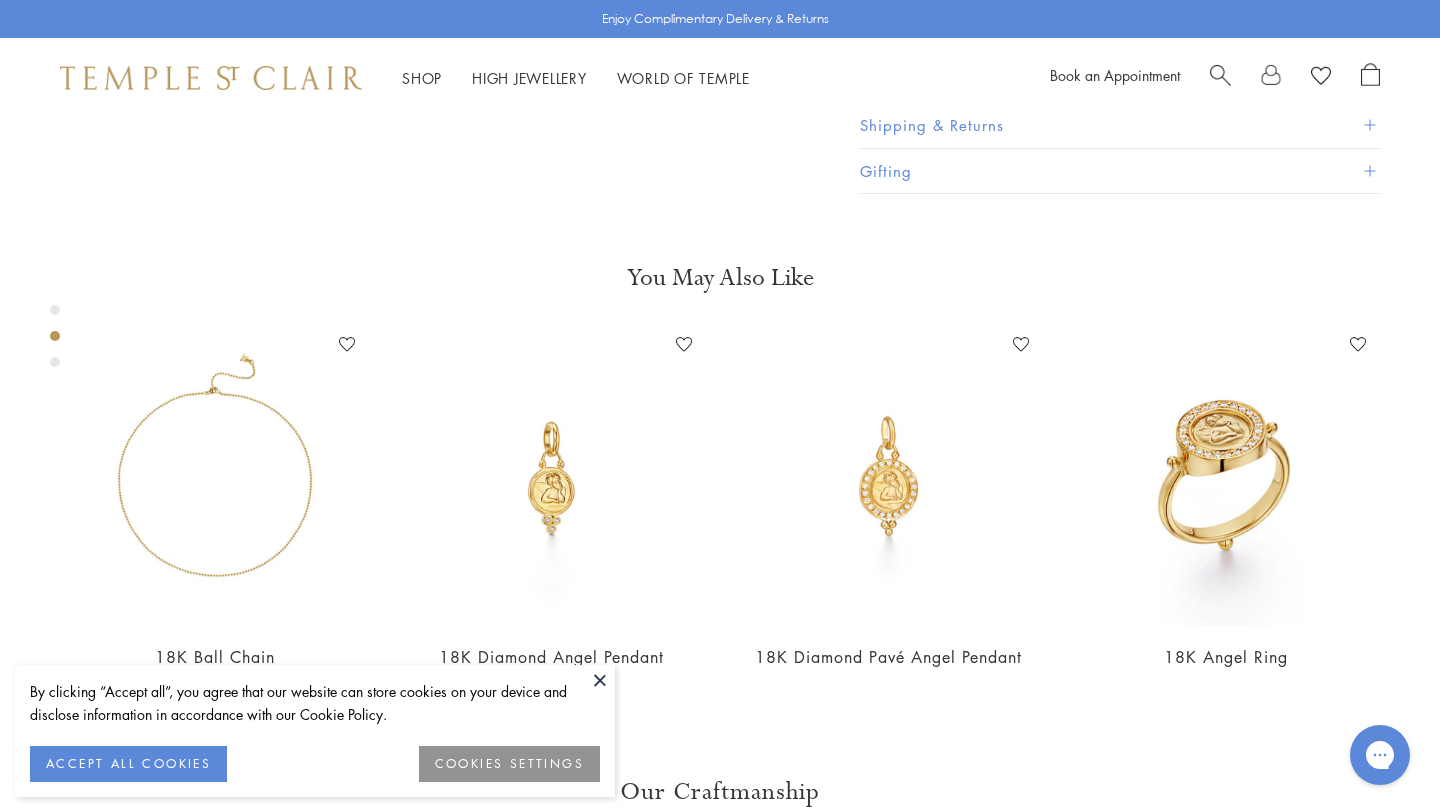 click on "M" at bounding box center (922, -685) 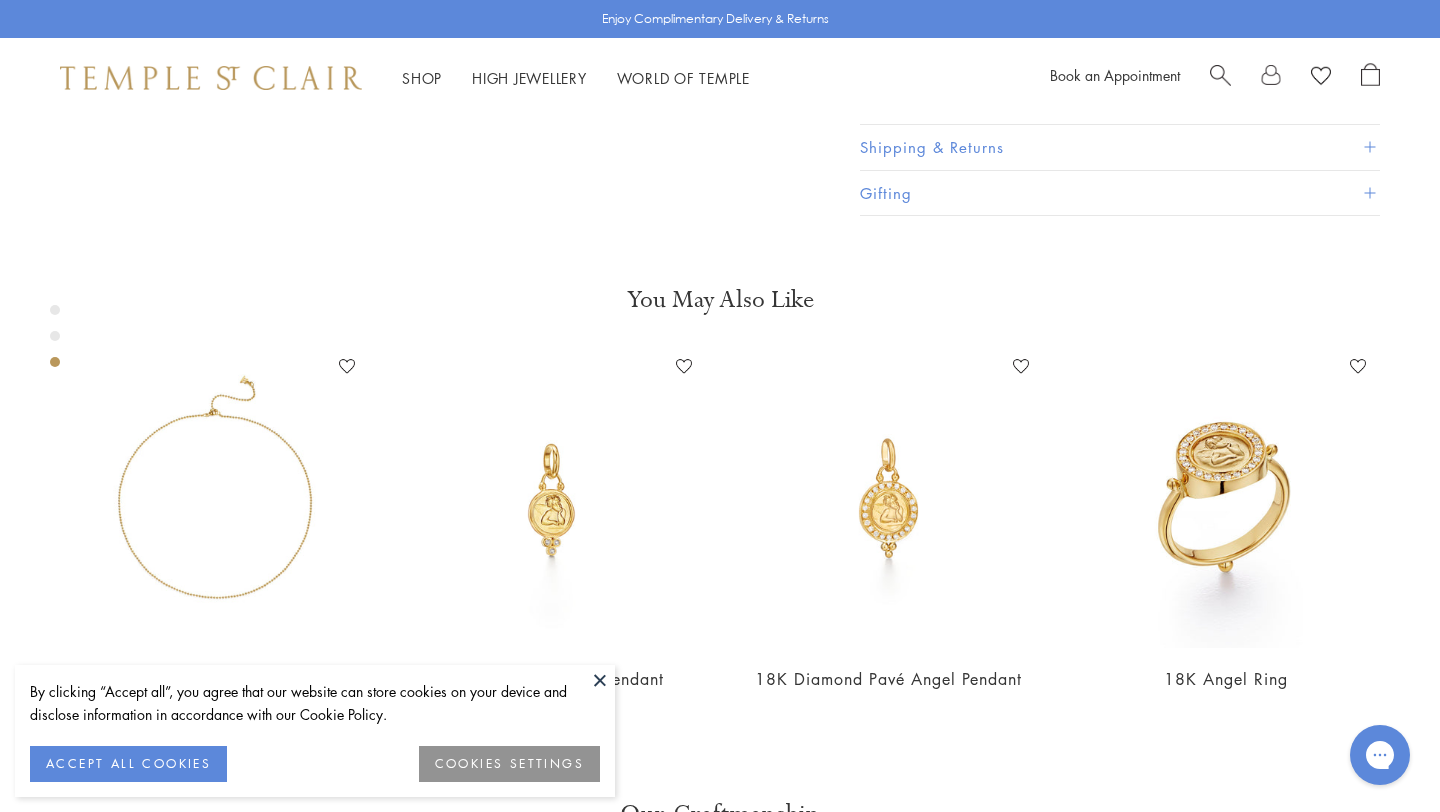 scroll, scrollTop: 0, scrollLeft: 0, axis: both 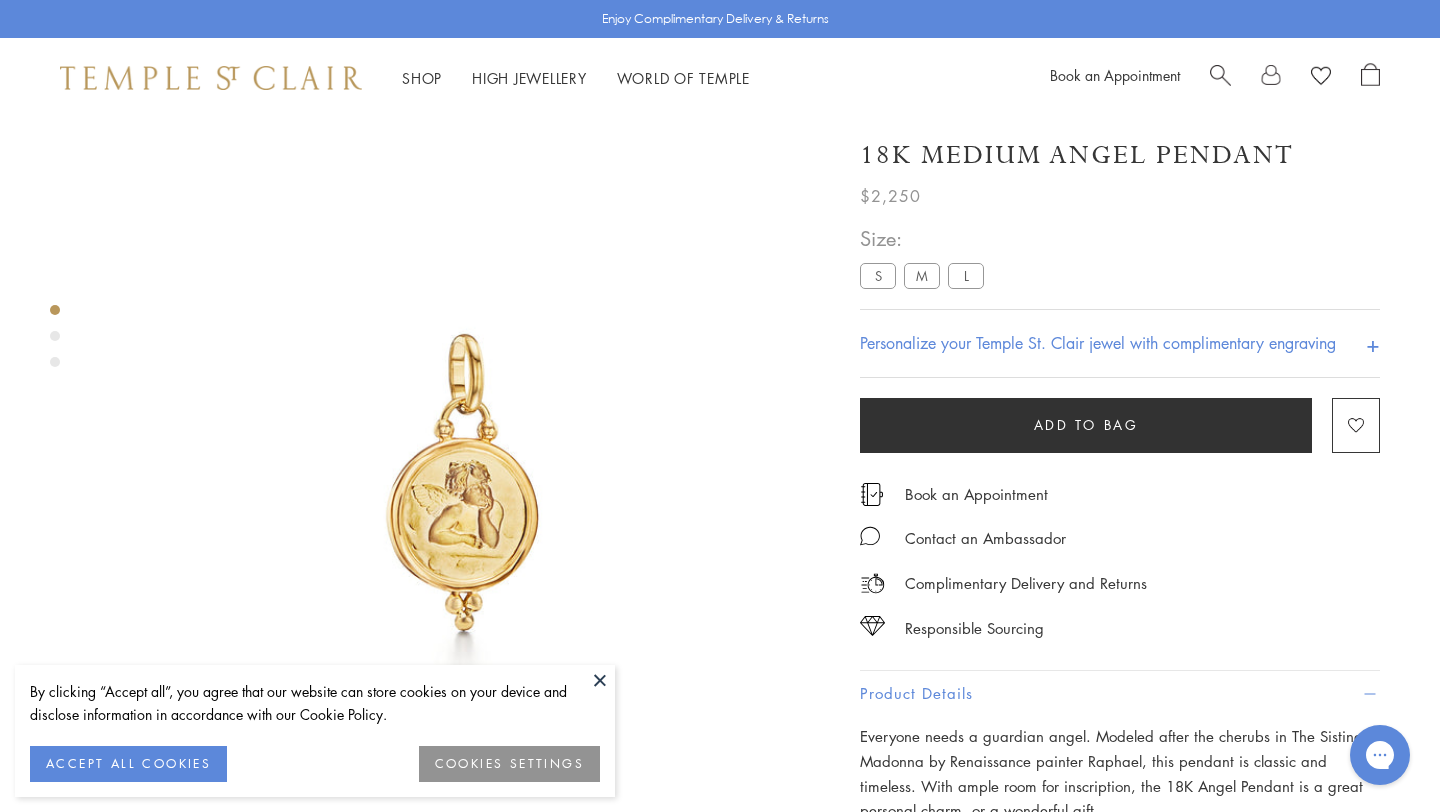 click on "Size:
S
M
L" at bounding box center [926, 257] 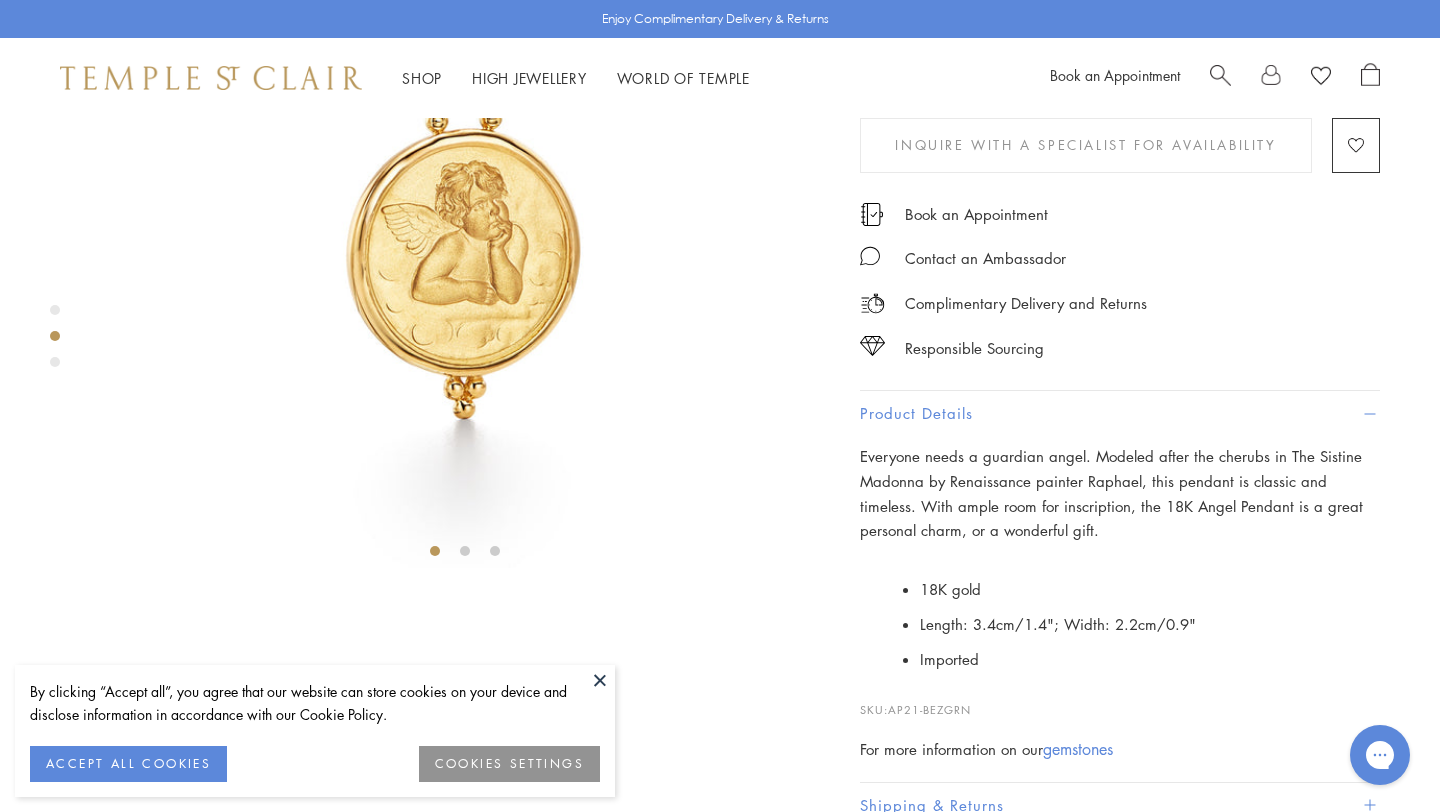 scroll, scrollTop: 0, scrollLeft: 0, axis: both 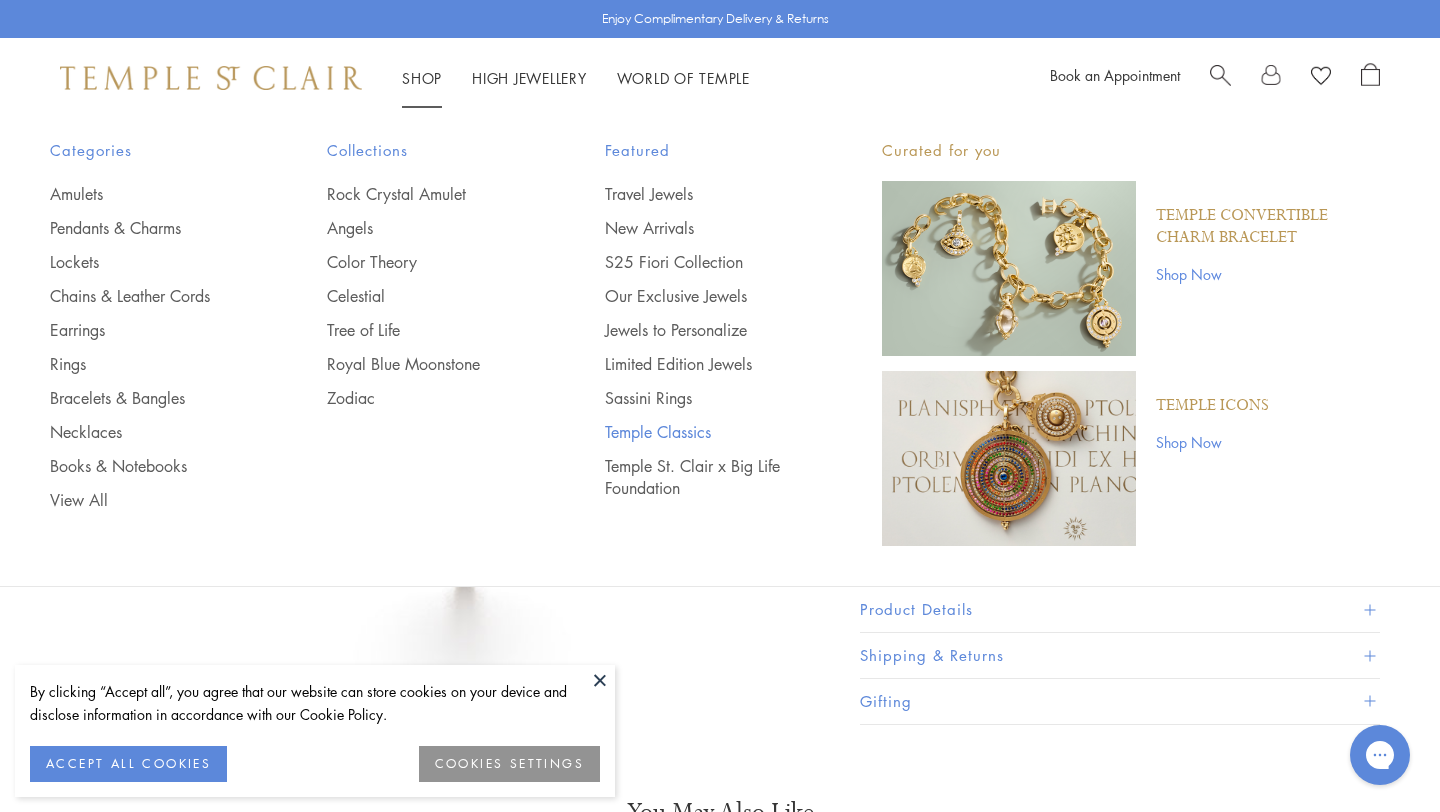 click on "Temple Classics" at bounding box center (703, 432) 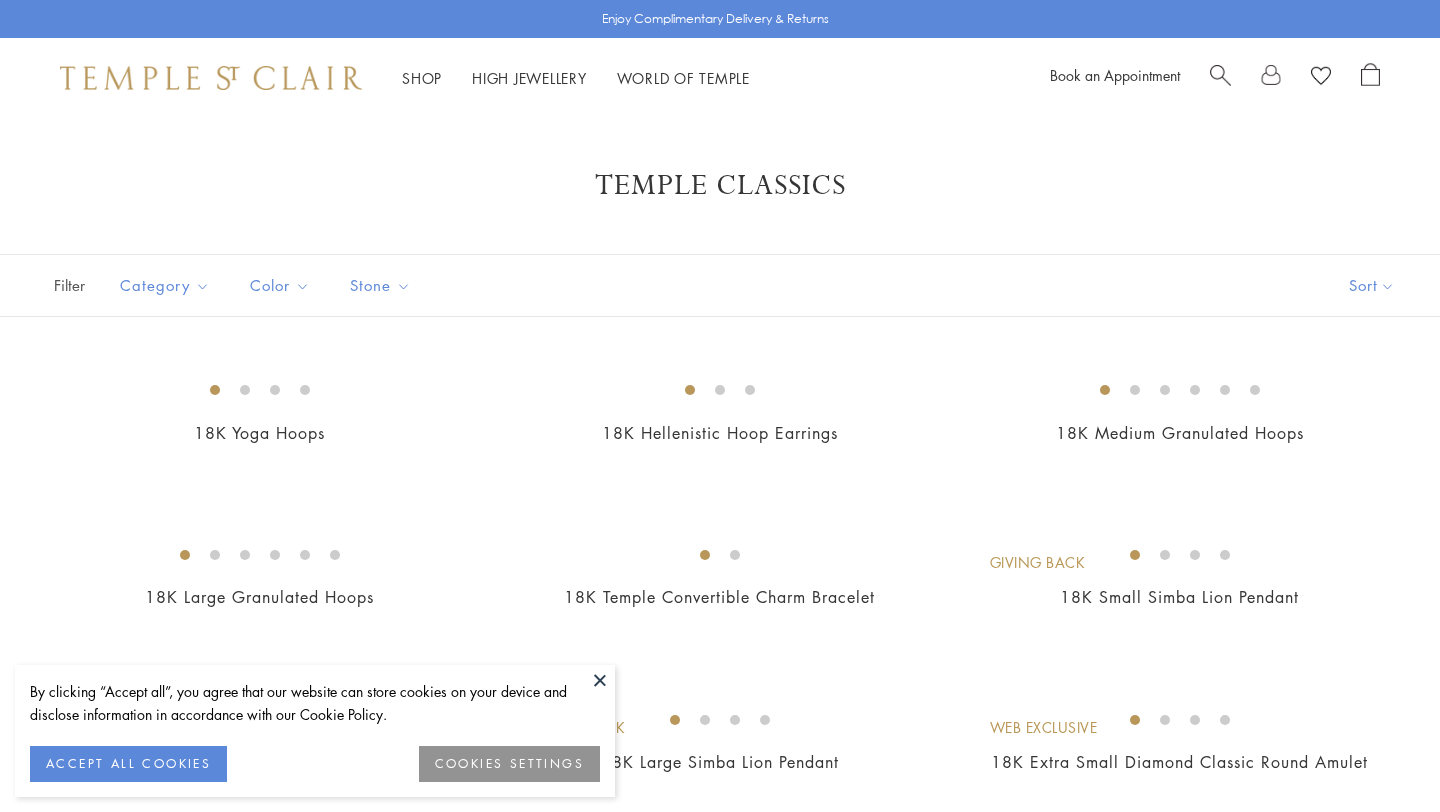 scroll, scrollTop: 1155, scrollLeft: 0, axis: vertical 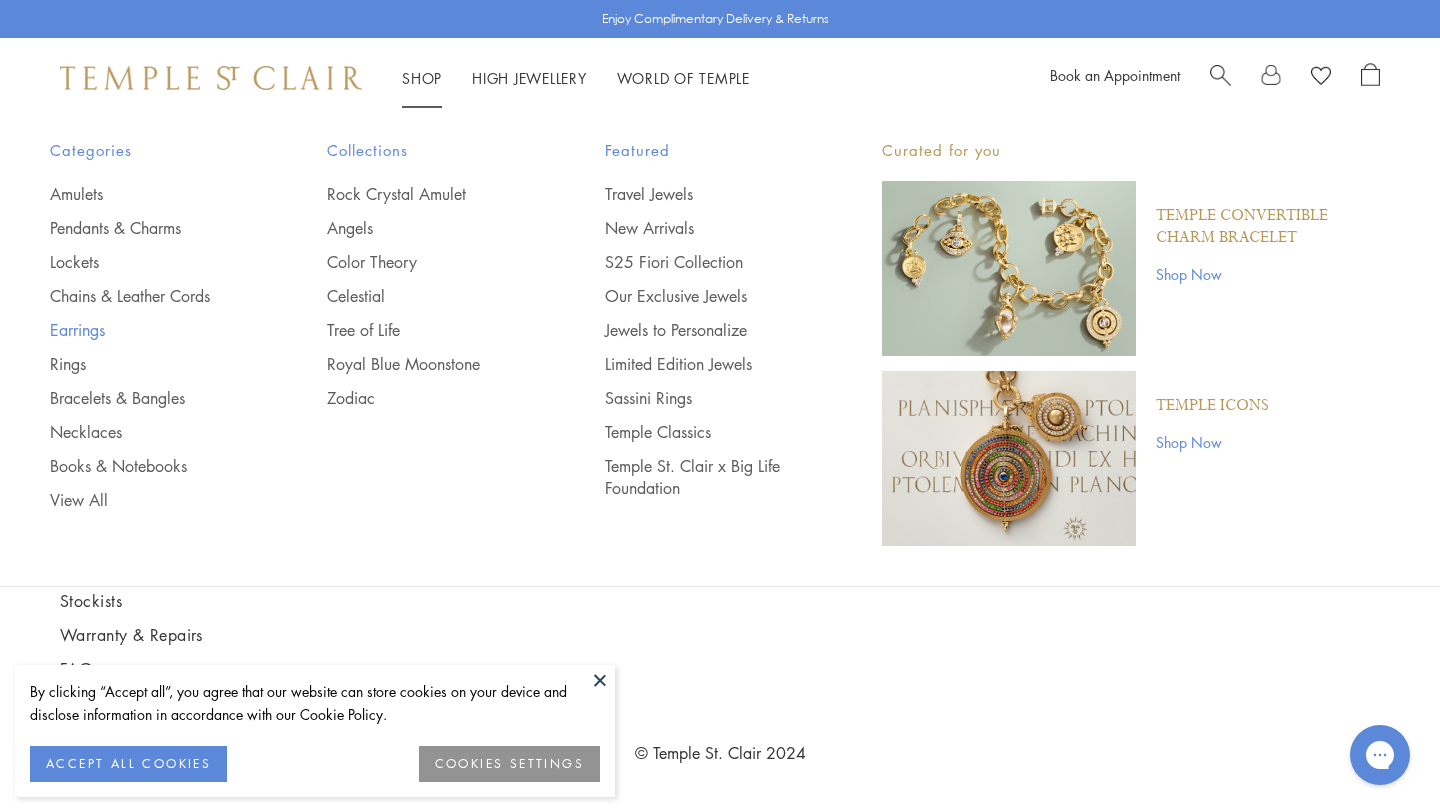 click on "Earrings" at bounding box center (148, 330) 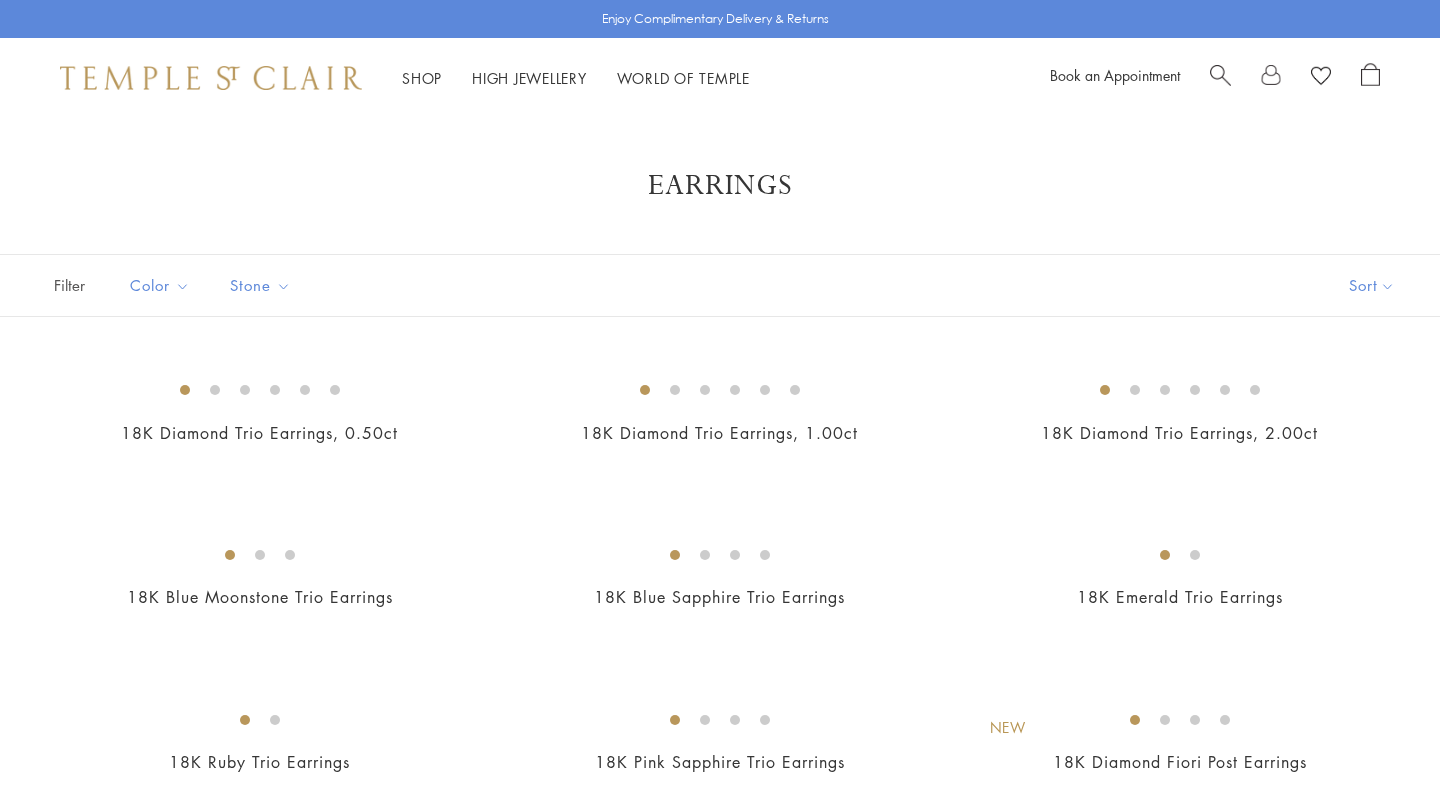 scroll, scrollTop: 180, scrollLeft: 0, axis: vertical 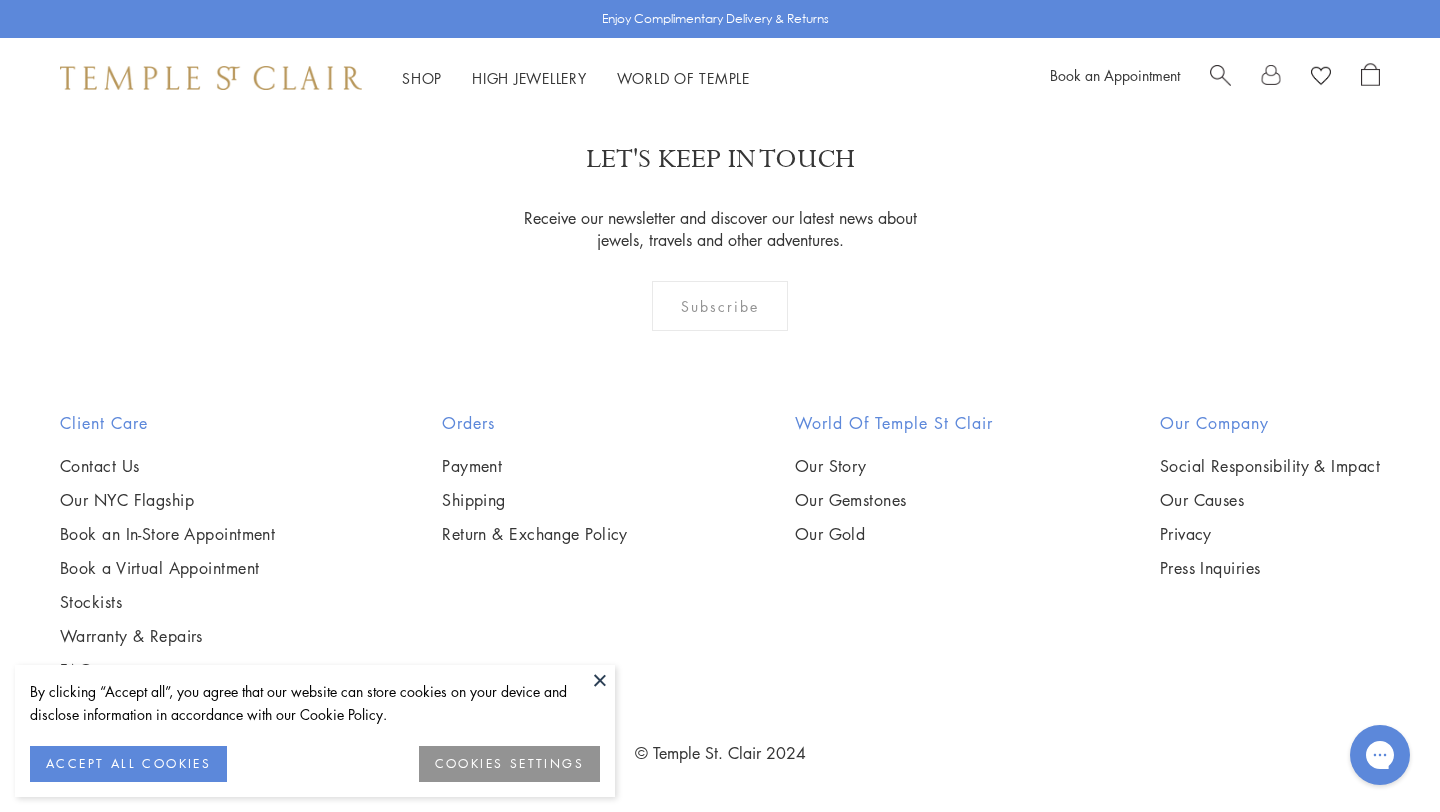 click on "2" at bounding box center (688, -18) 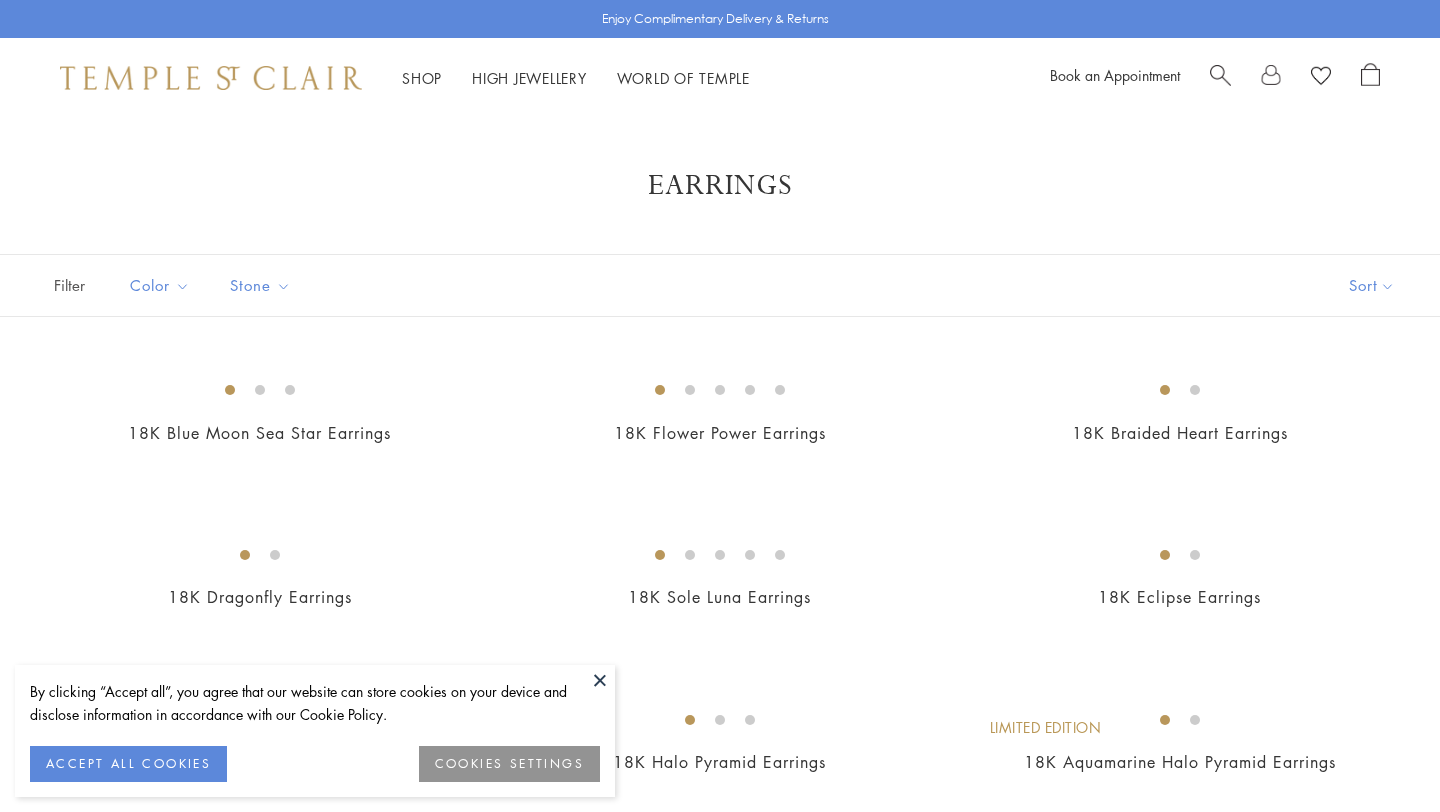 scroll, scrollTop: 0, scrollLeft: 0, axis: both 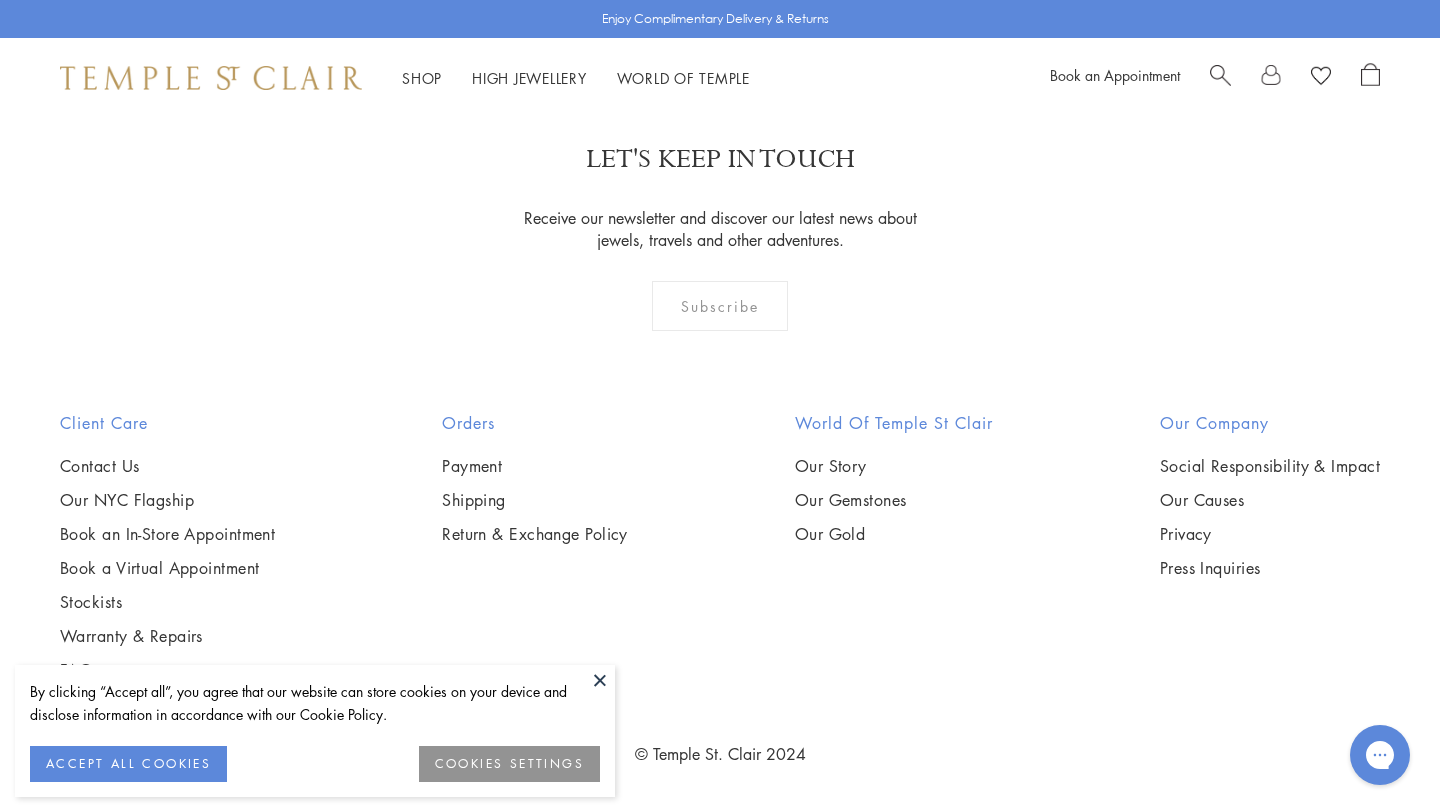 click at bounding box center [600, 680] 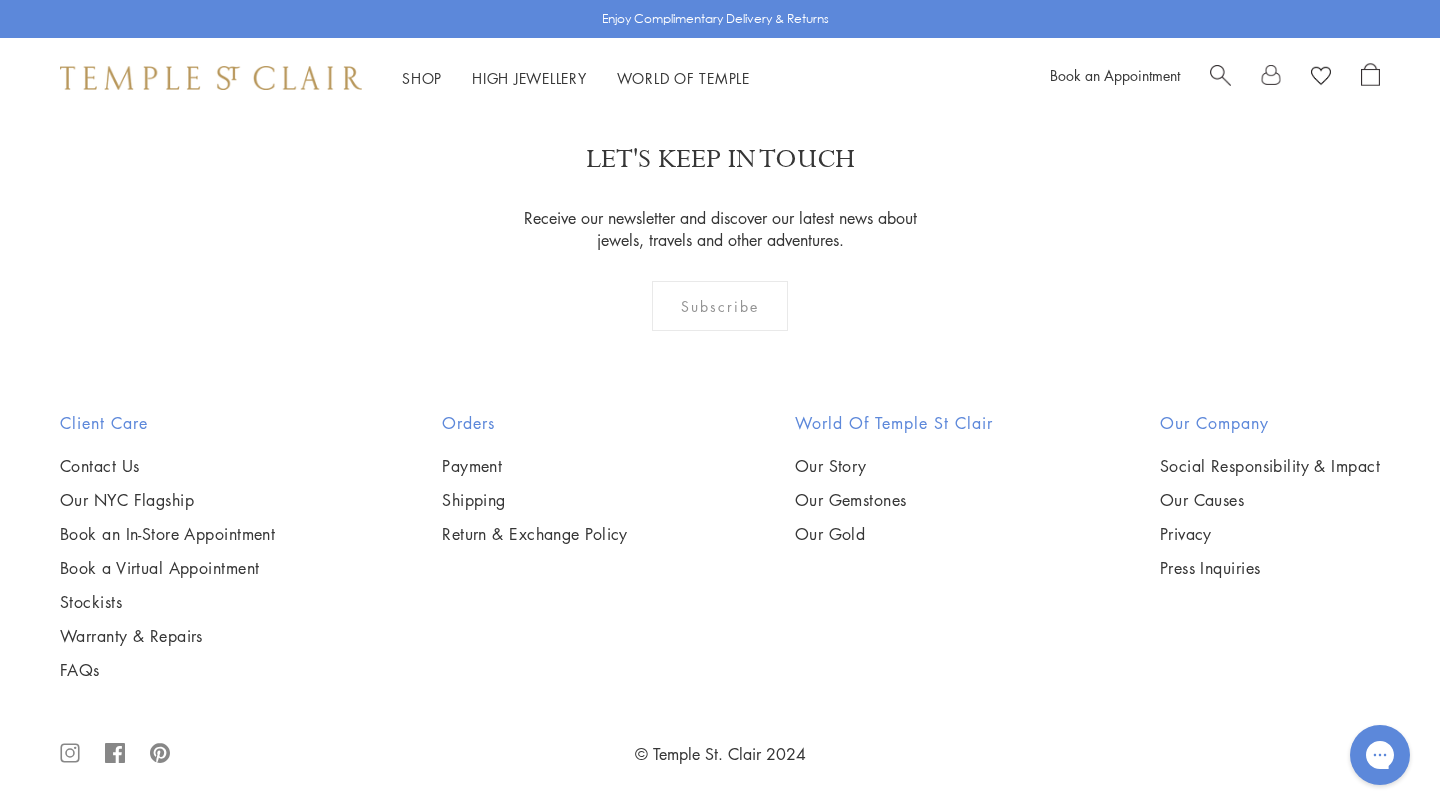 scroll, scrollTop: 9208, scrollLeft: 0, axis: vertical 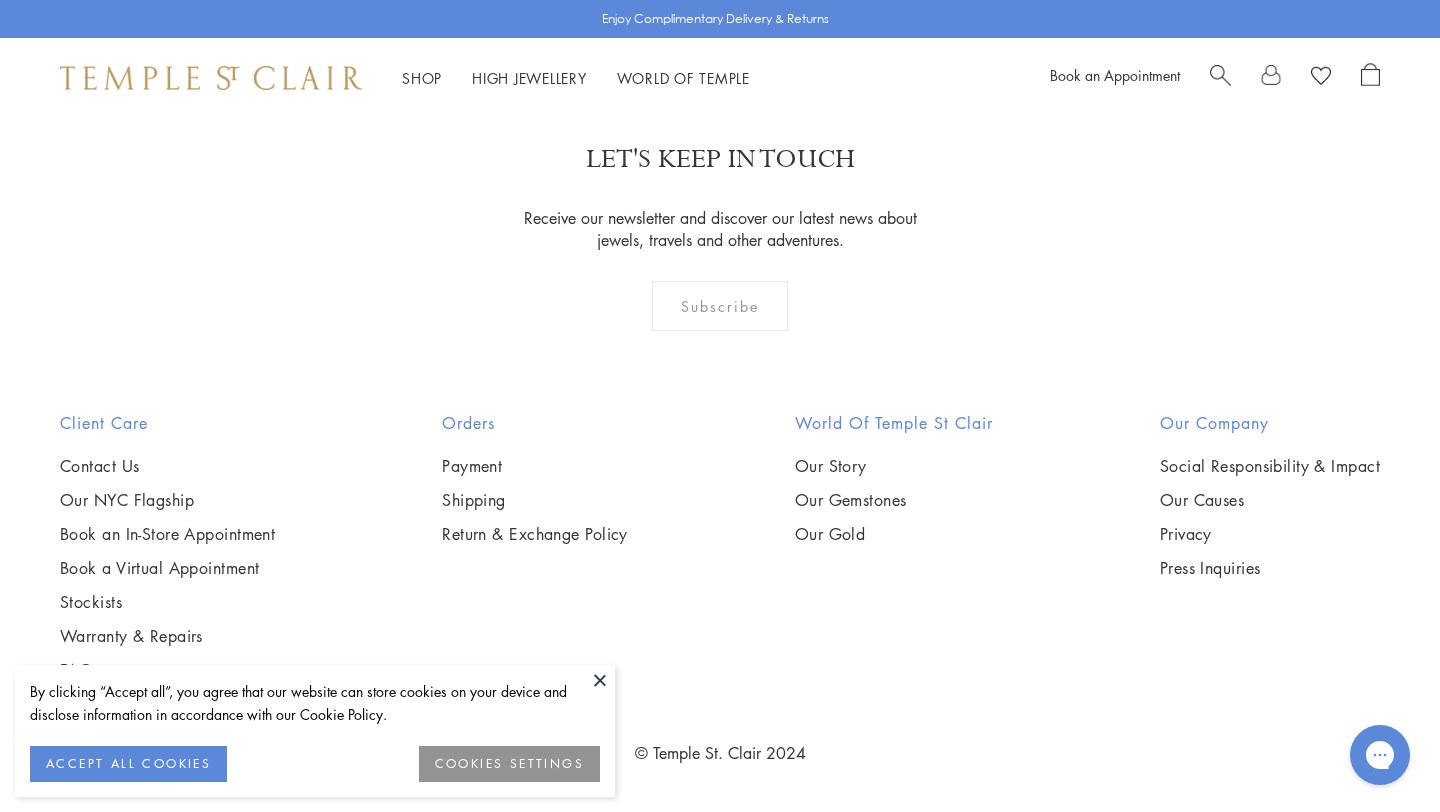 click on "2" at bounding box center [752, -18] 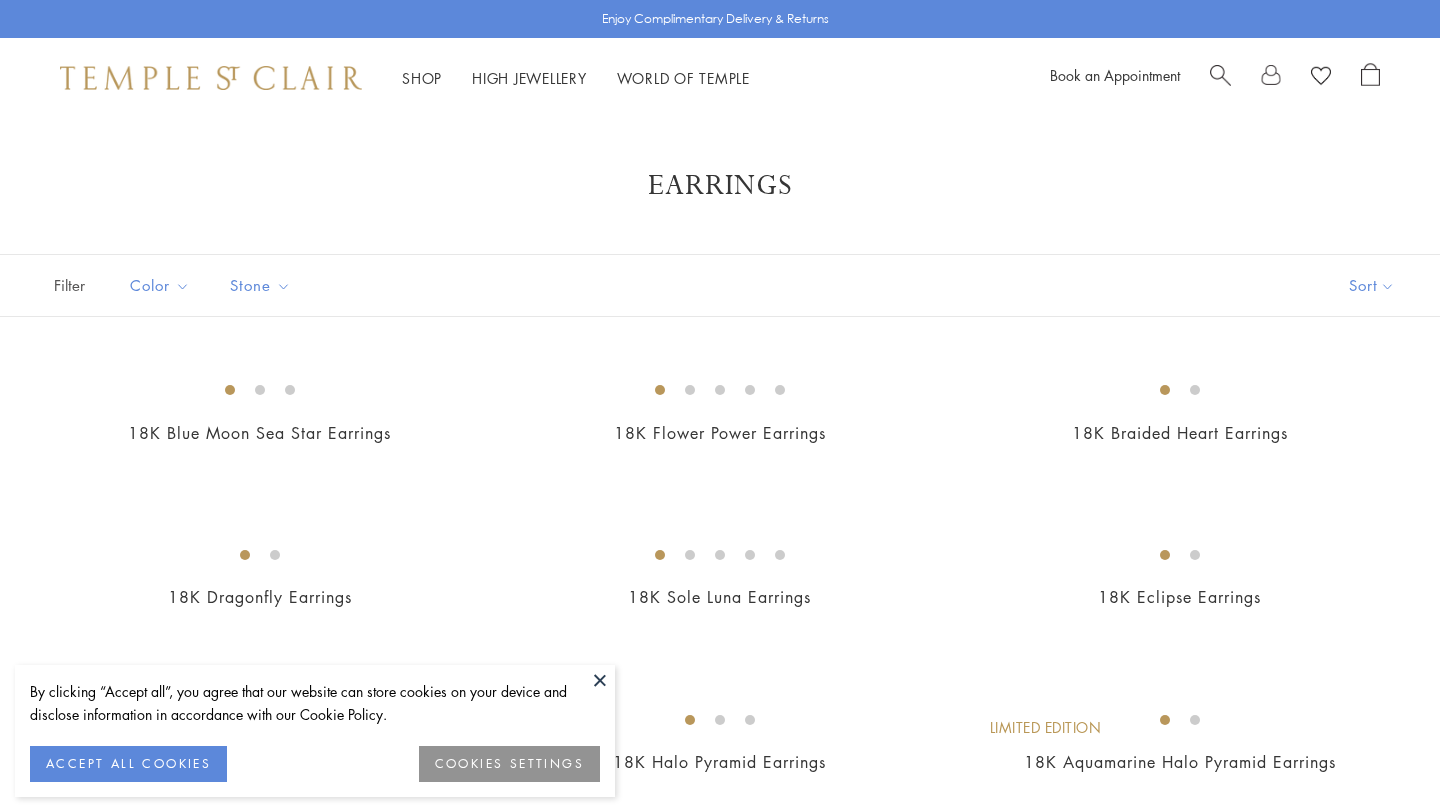 scroll, scrollTop: 0, scrollLeft: 0, axis: both 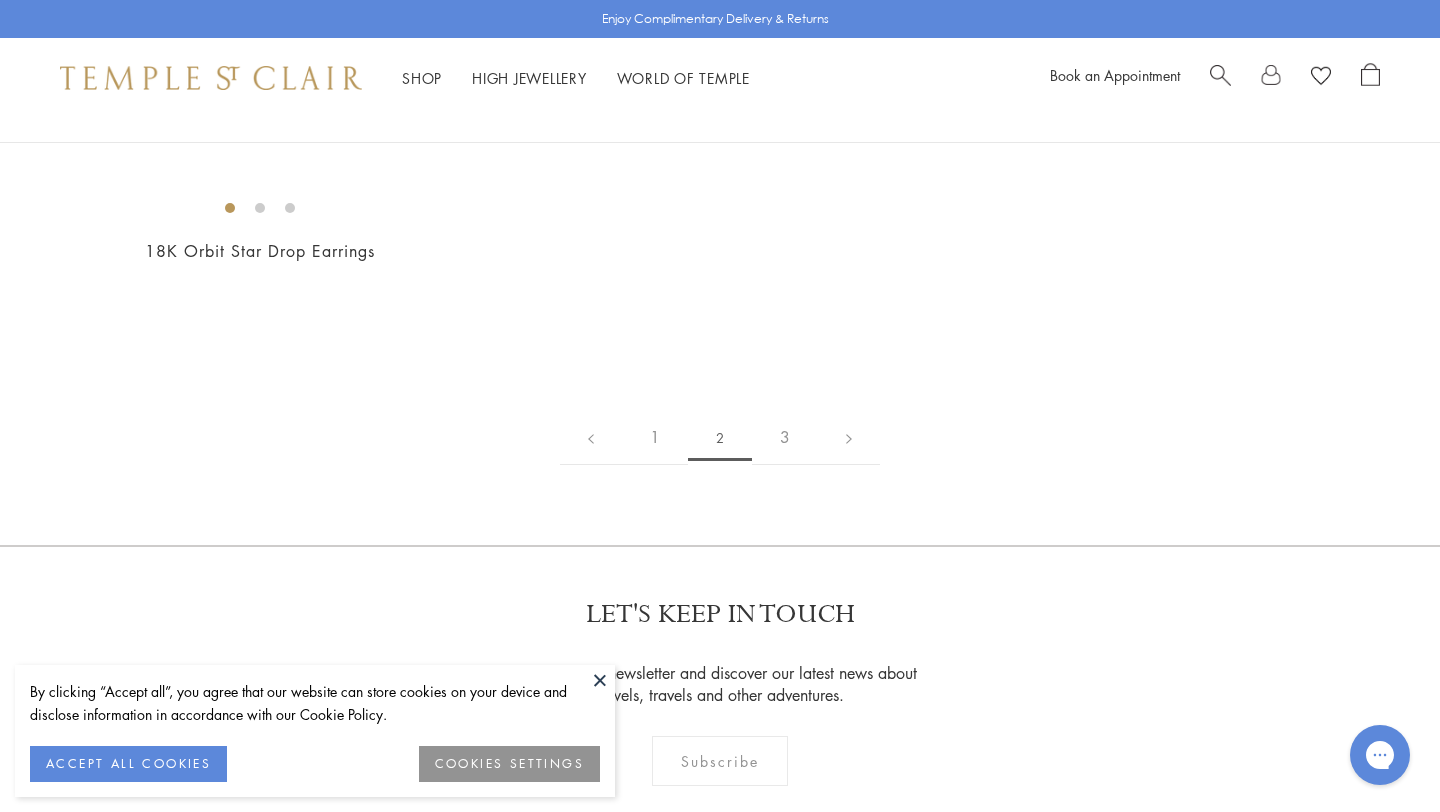 click at bounding box center [0, 0] 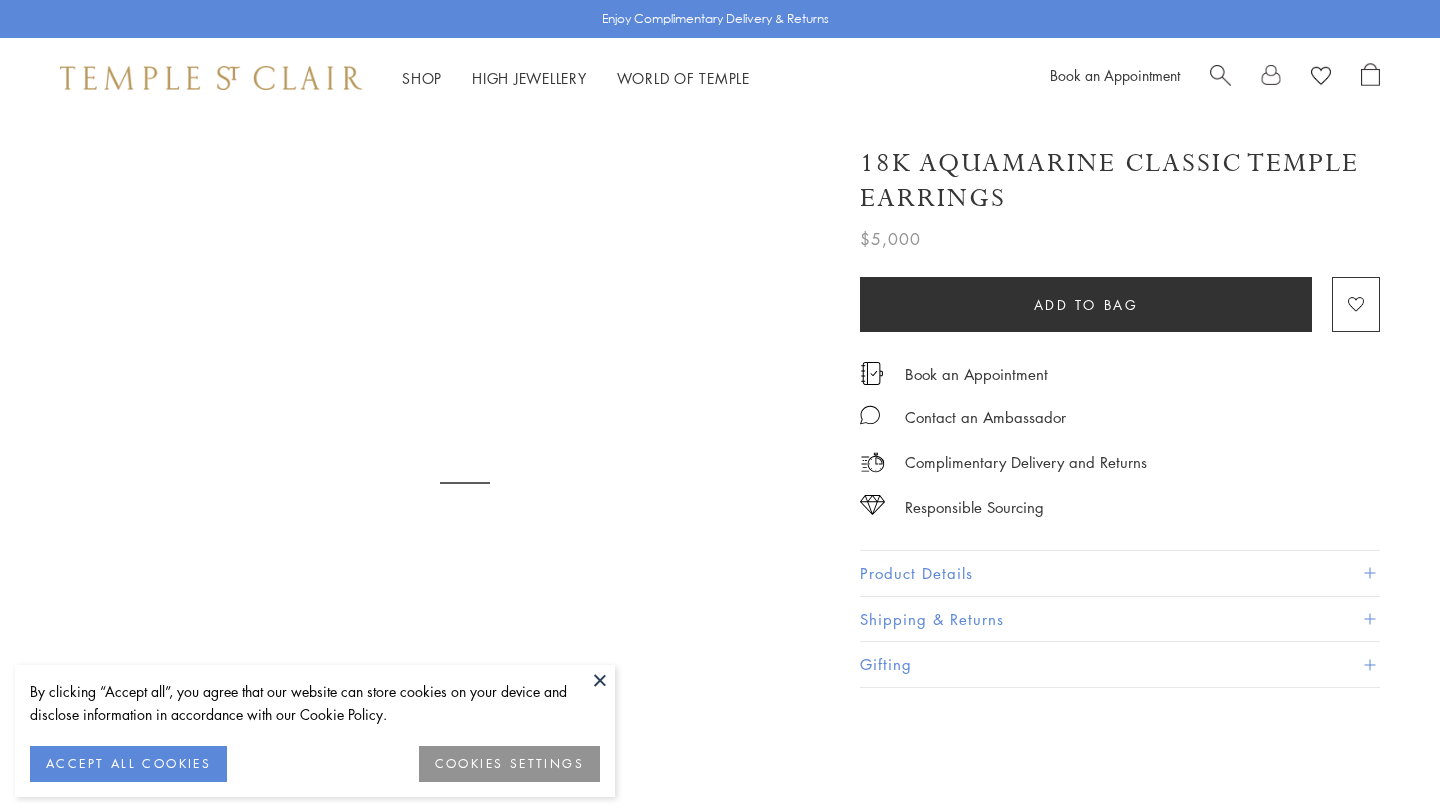 scroll, scrollTop: 0, scrollLeft: 0, axis: both 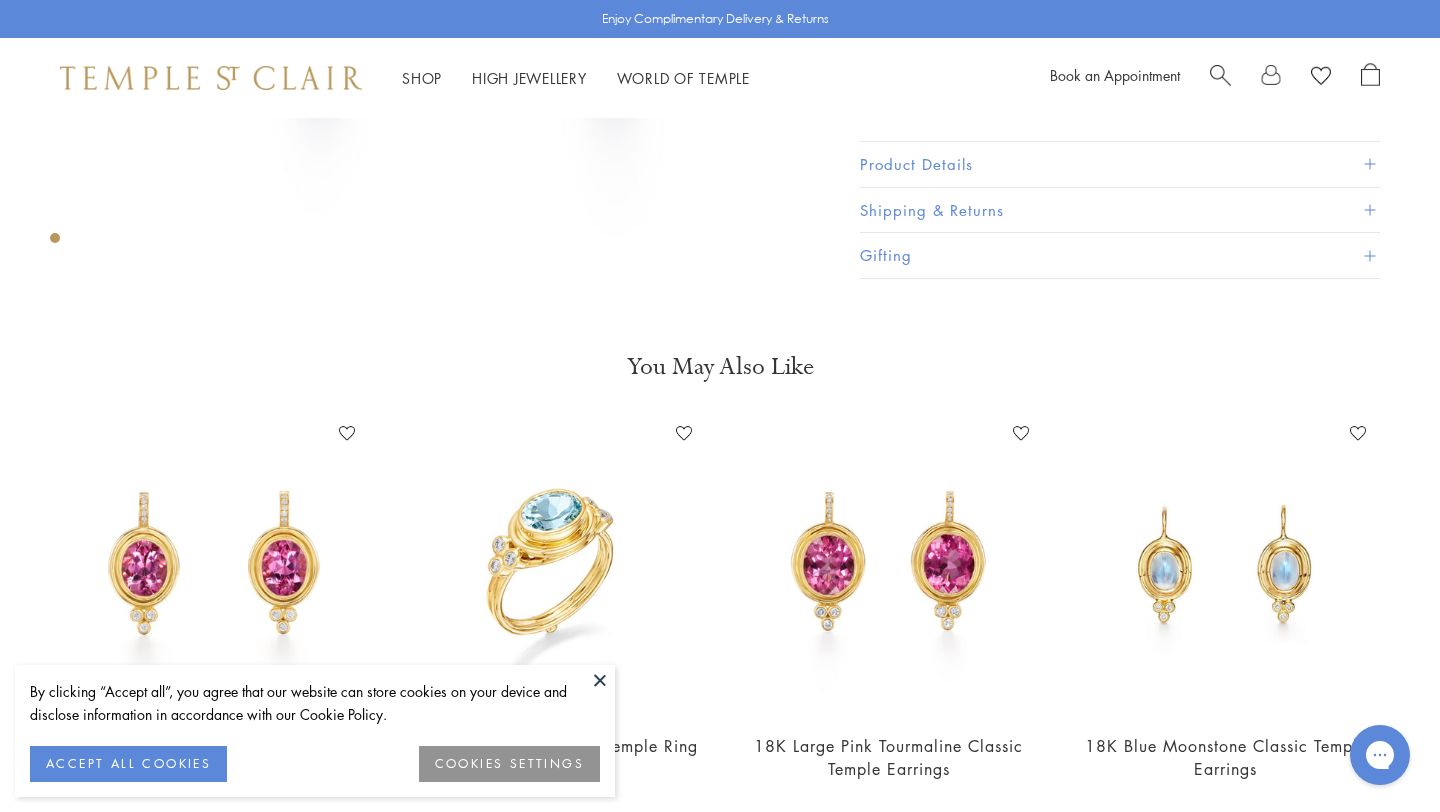 click at bounding box center [600, 680] 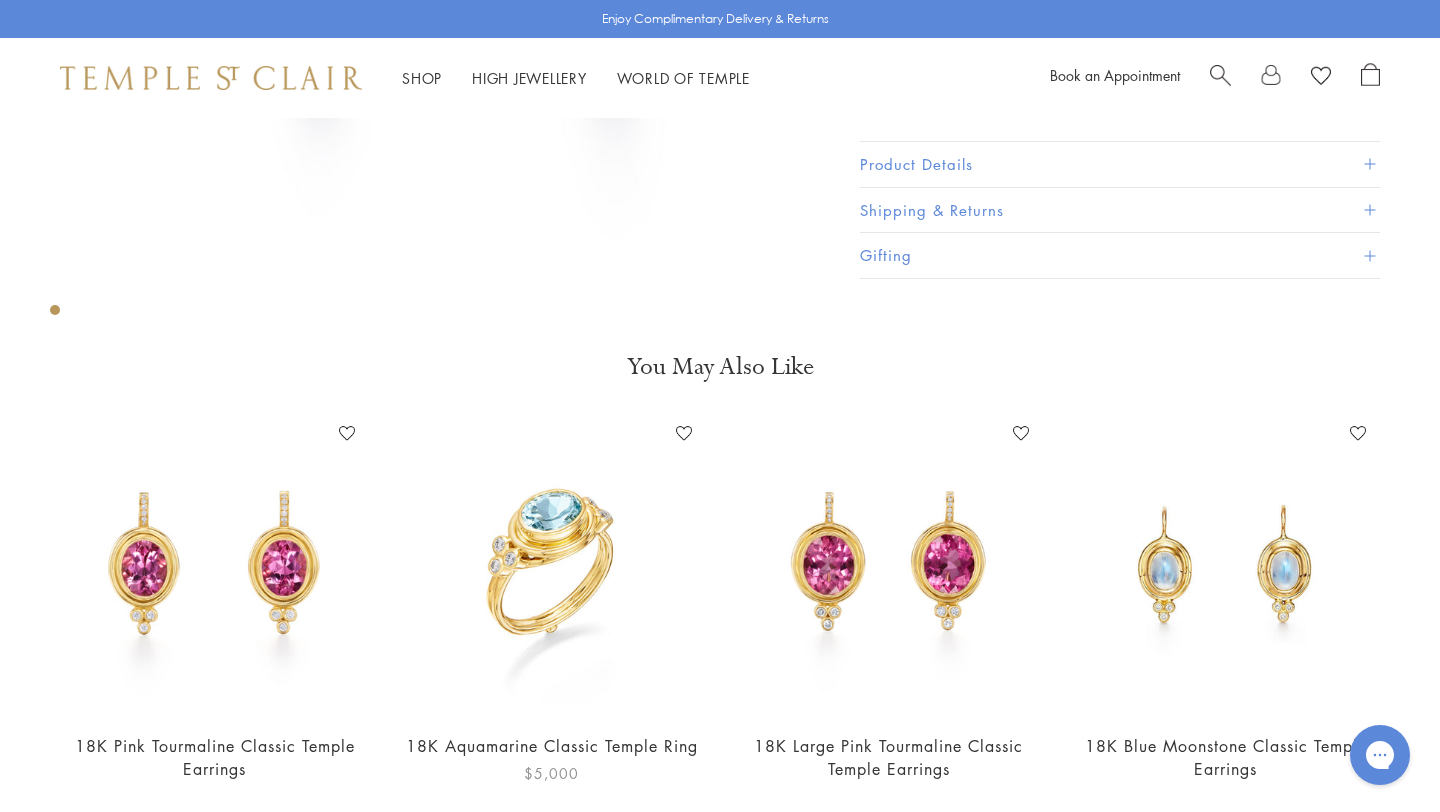 scroll, scrollTop: 0, scrollLeft: 0, axis: both 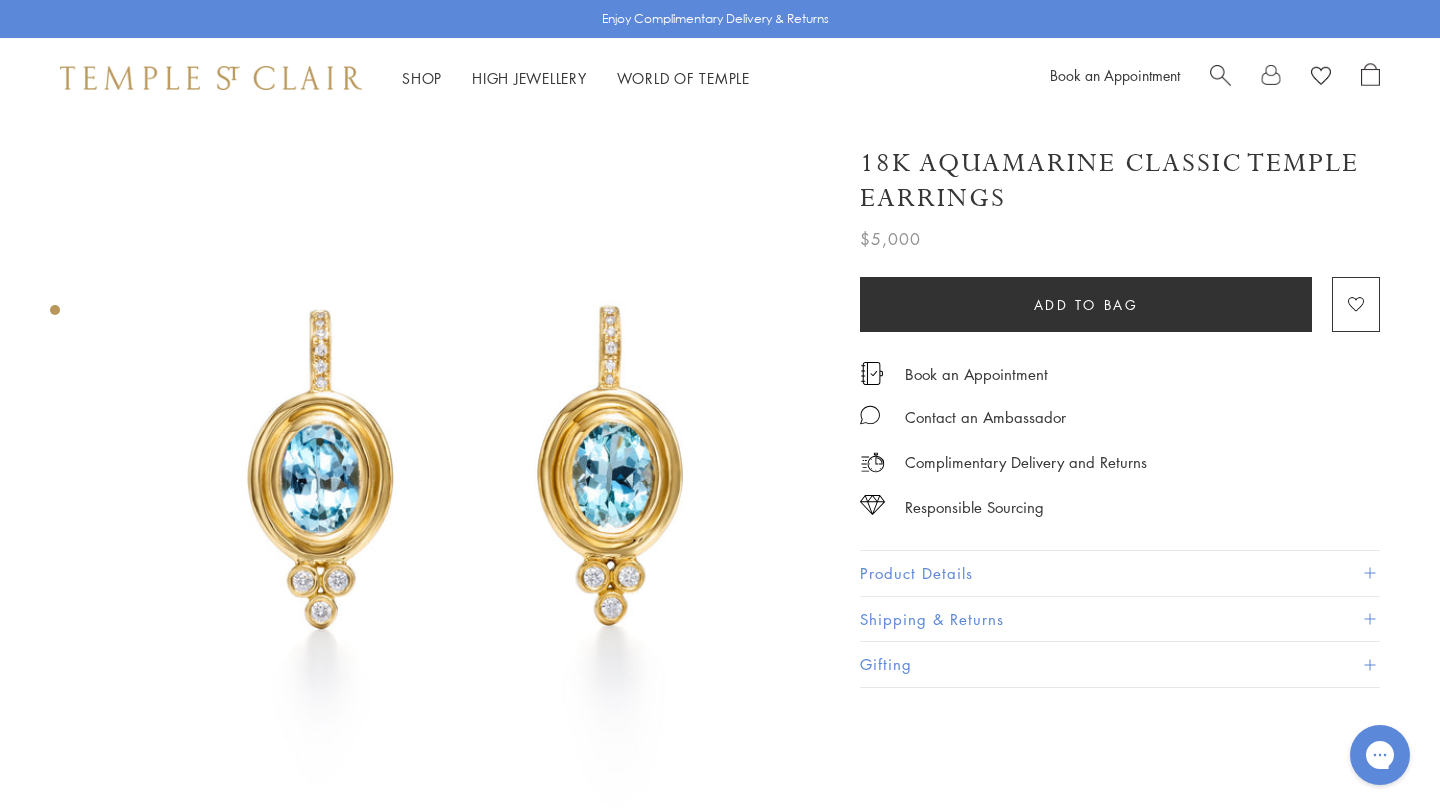 click on "Shipping & Returns" at bounding box center (1120, 619) 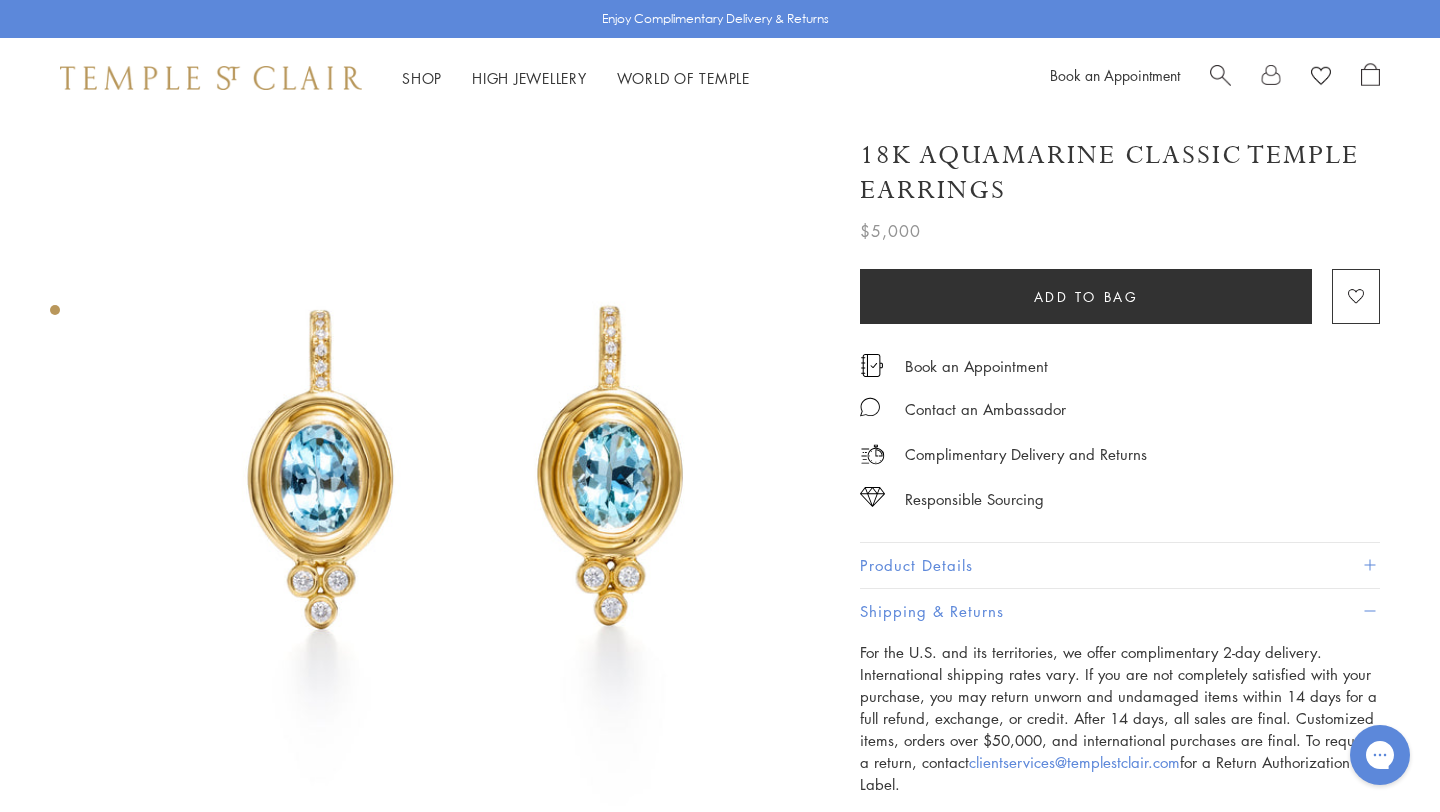 click on "Product Details" at bounding box center (1120, 565) 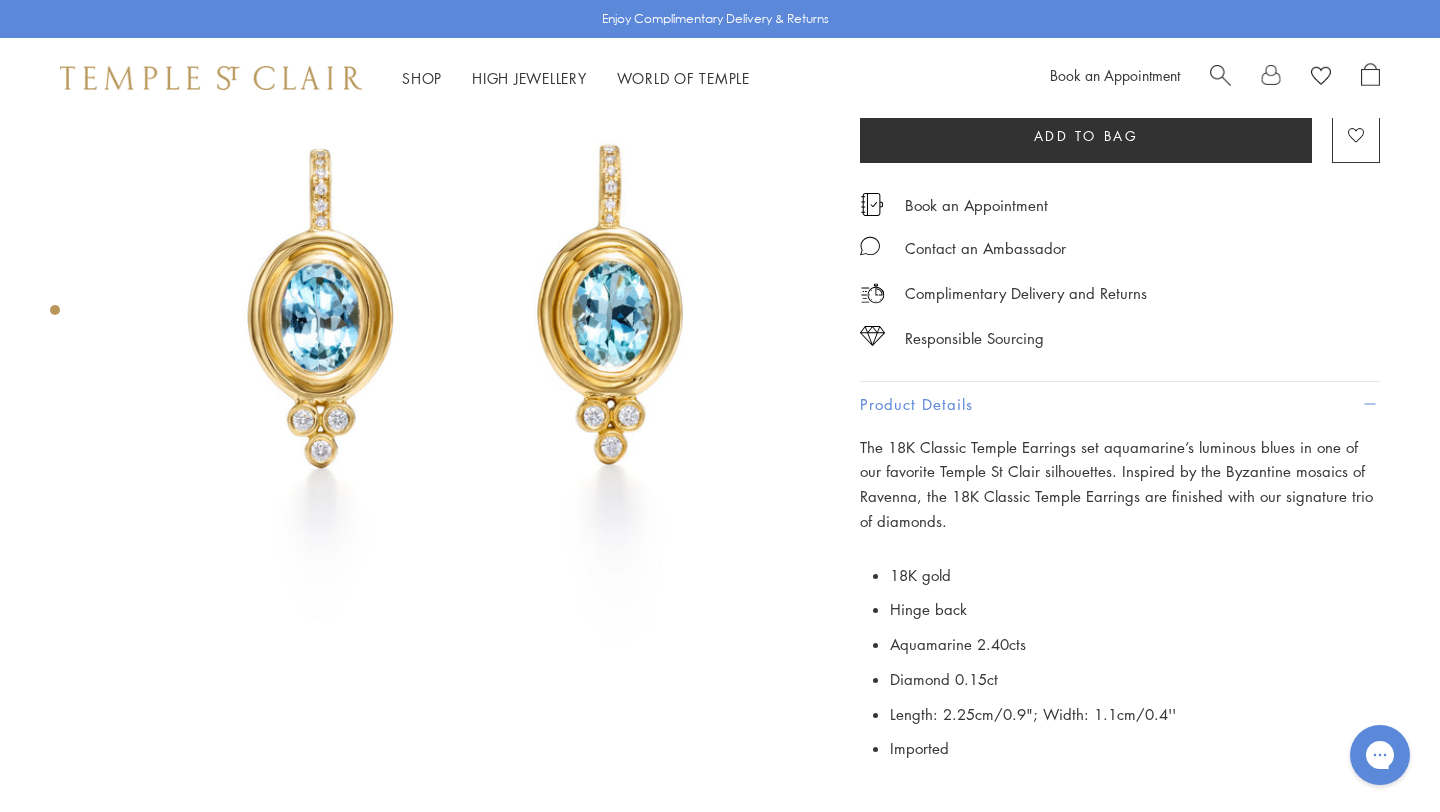 scroll, scrollTop: 391, scrollLeft: 0, axis: vertical 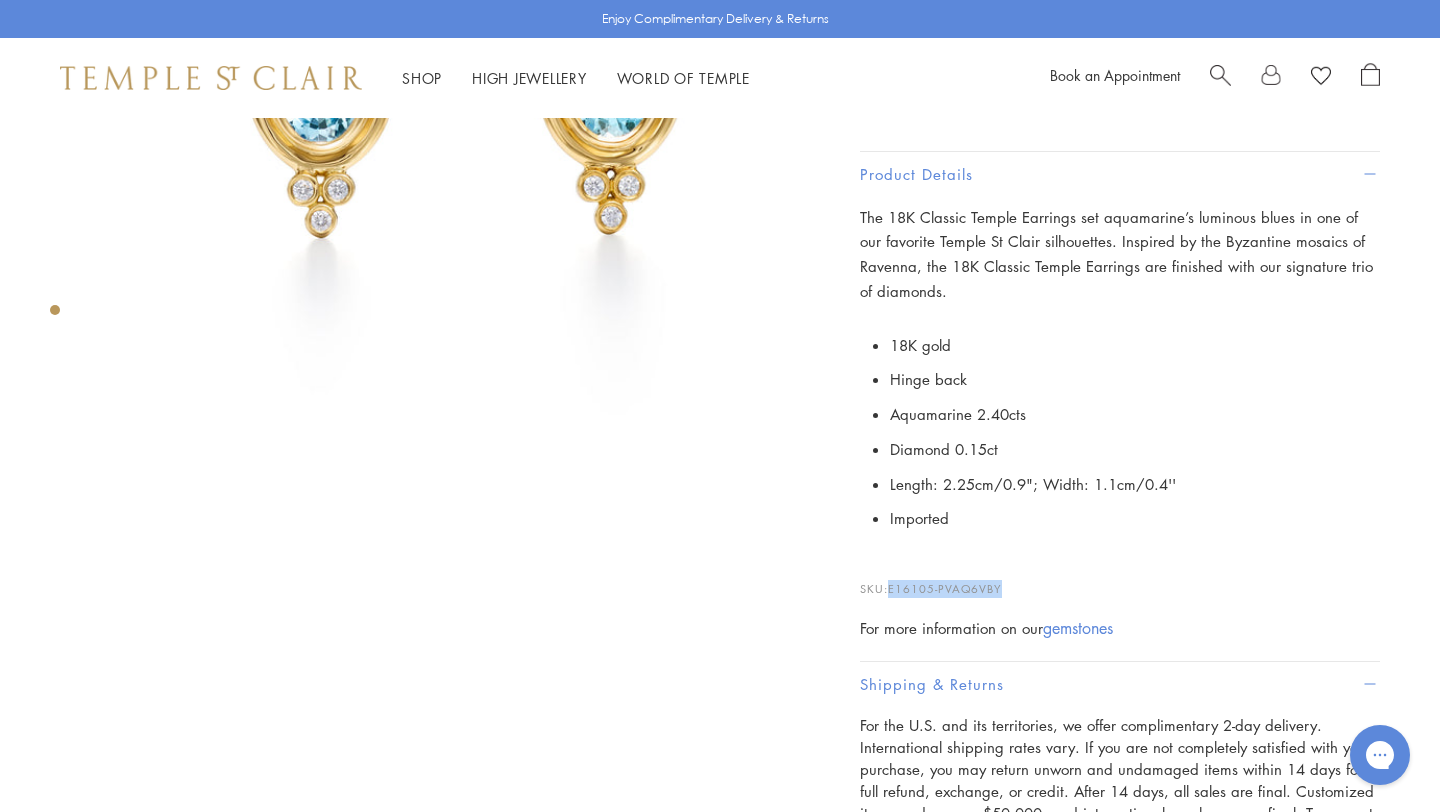 drag, startPoint x: 888, startPoint y: 584, endPoint x: 1024, endPoint y: 584, distance: 136 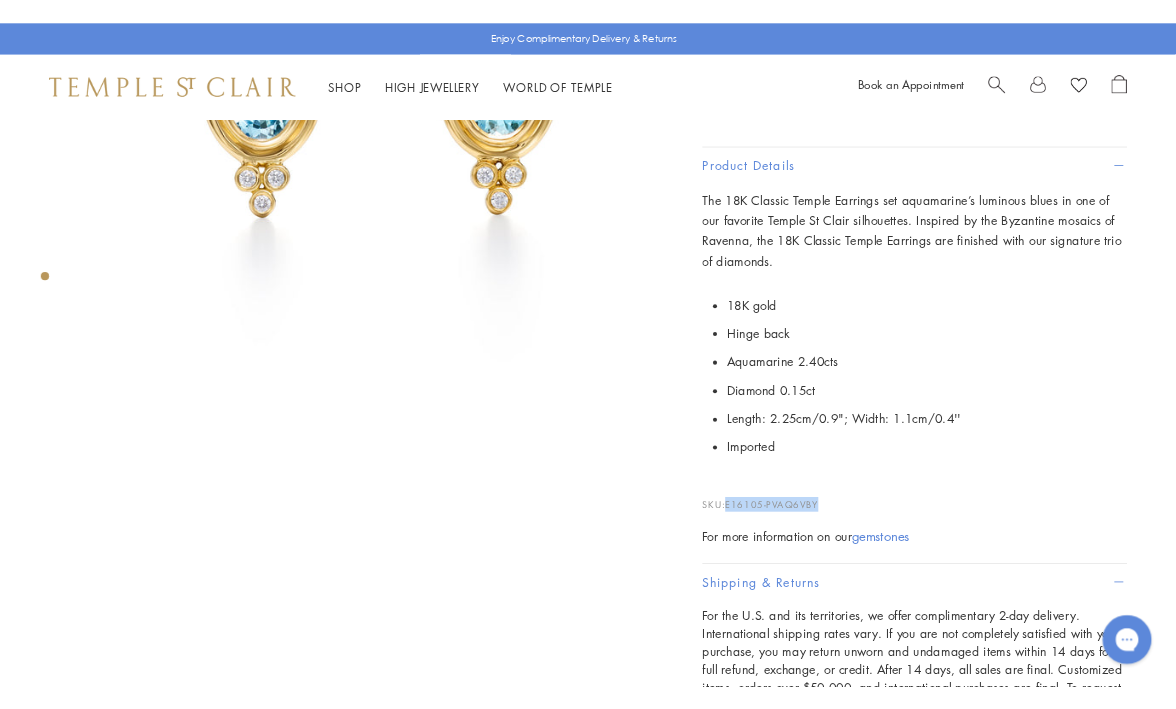 scroll, scrollTop: 0, scrollLeft: 0, axis: both 